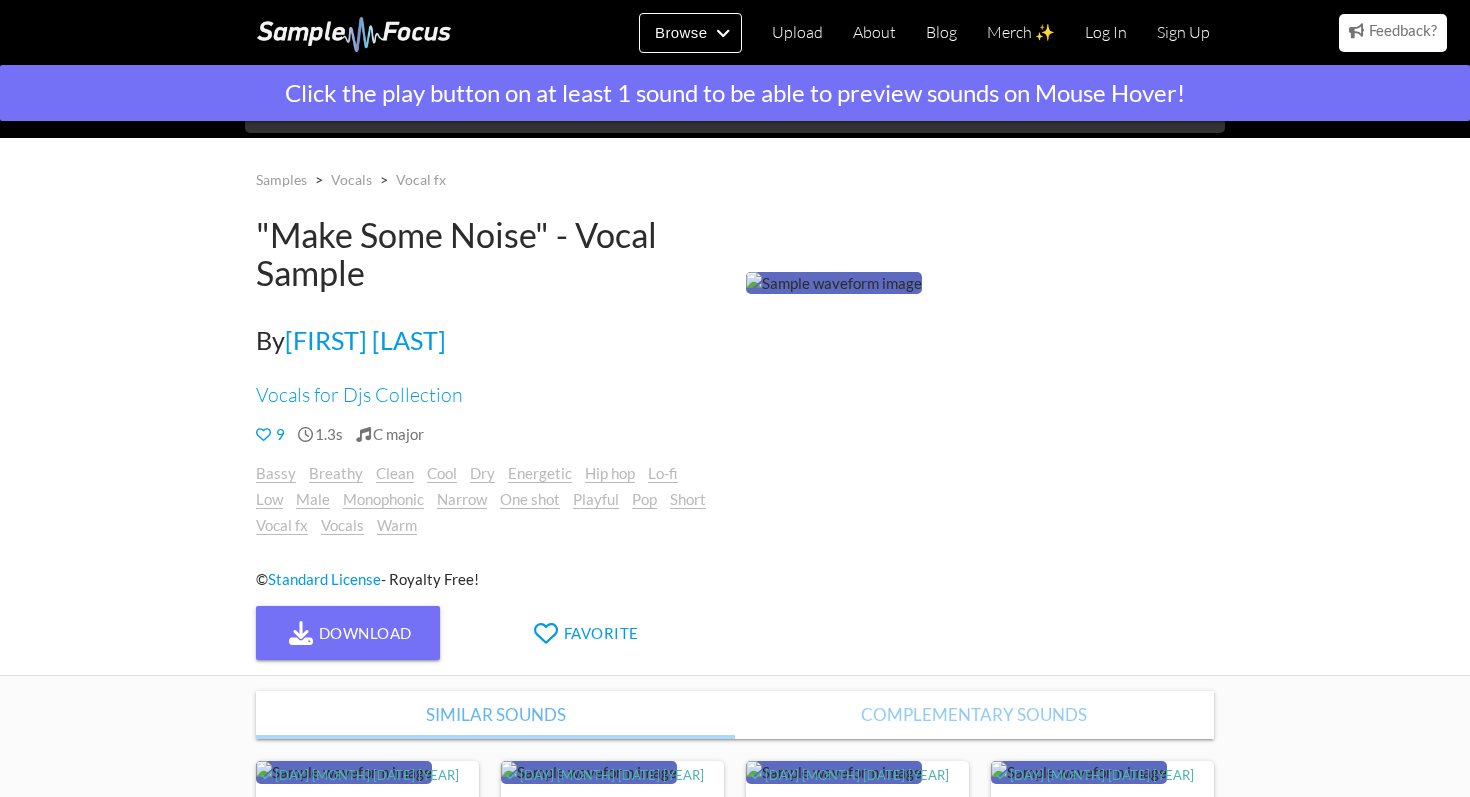 scroll, scrollTop: 77, scrollLeft: 0, axis: vertical 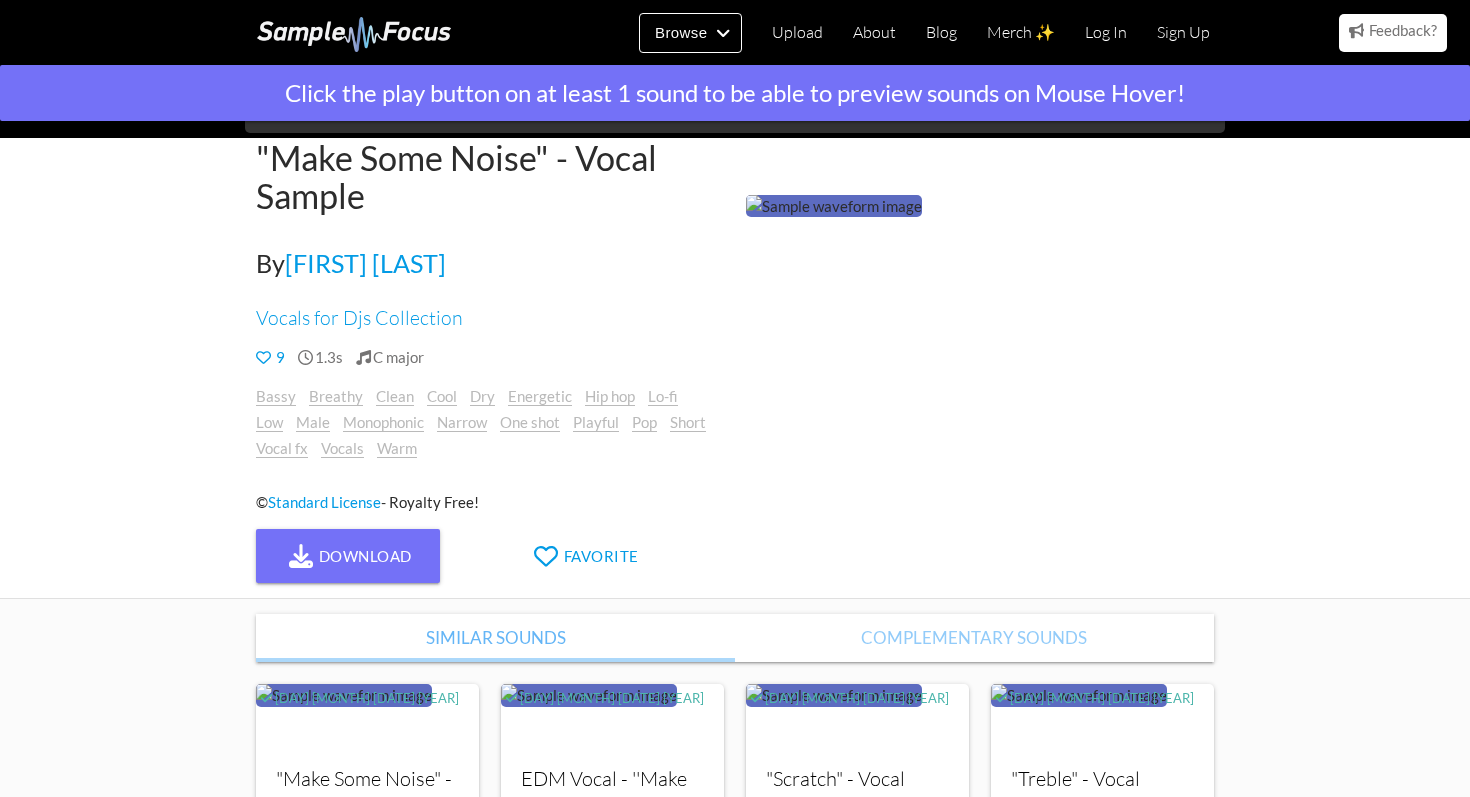 click at bounding box center [834, 206] 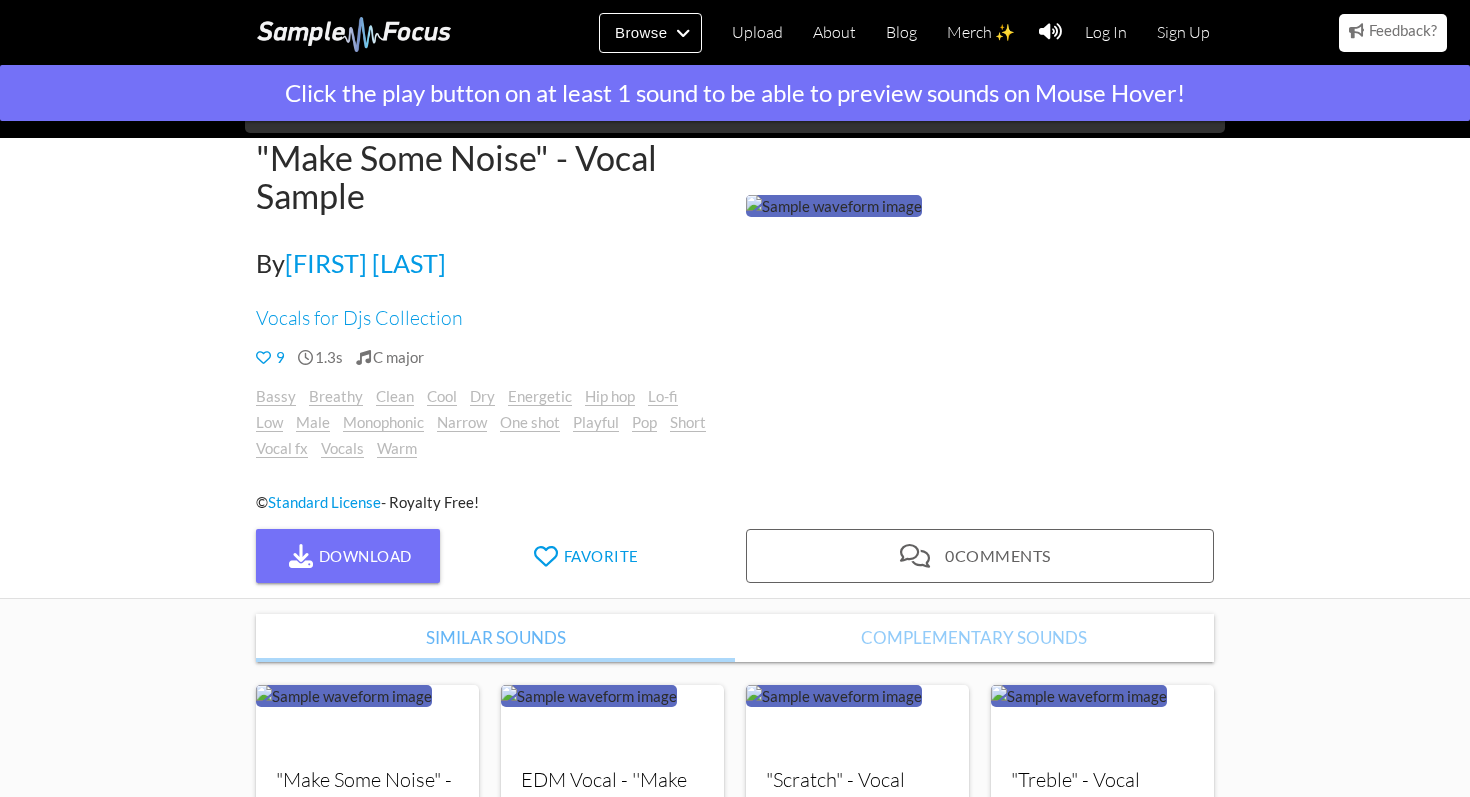 scroll, scrollTop: 45, scrollLeft: 0, axis: vertical 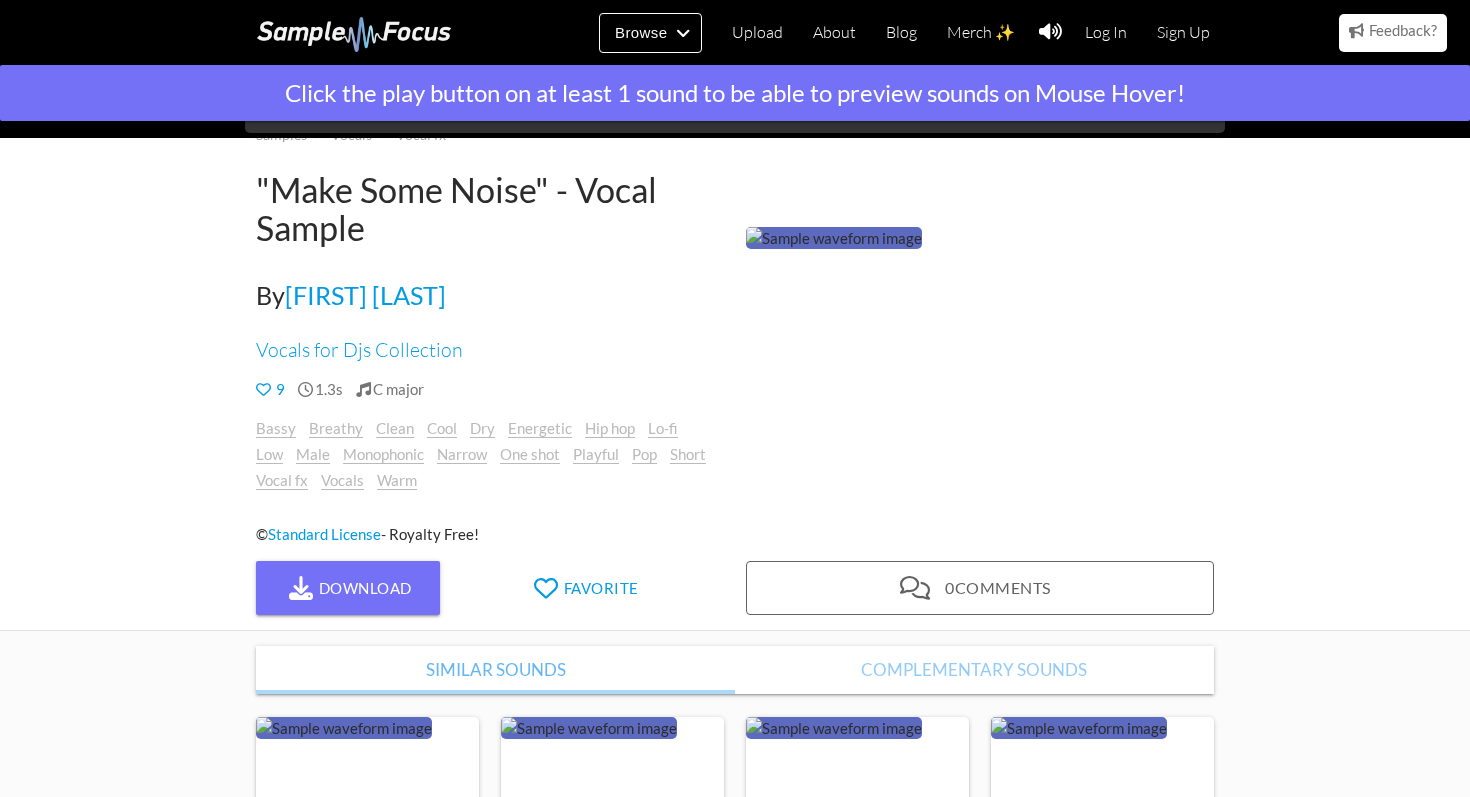 click at bounding box center (834, 238) 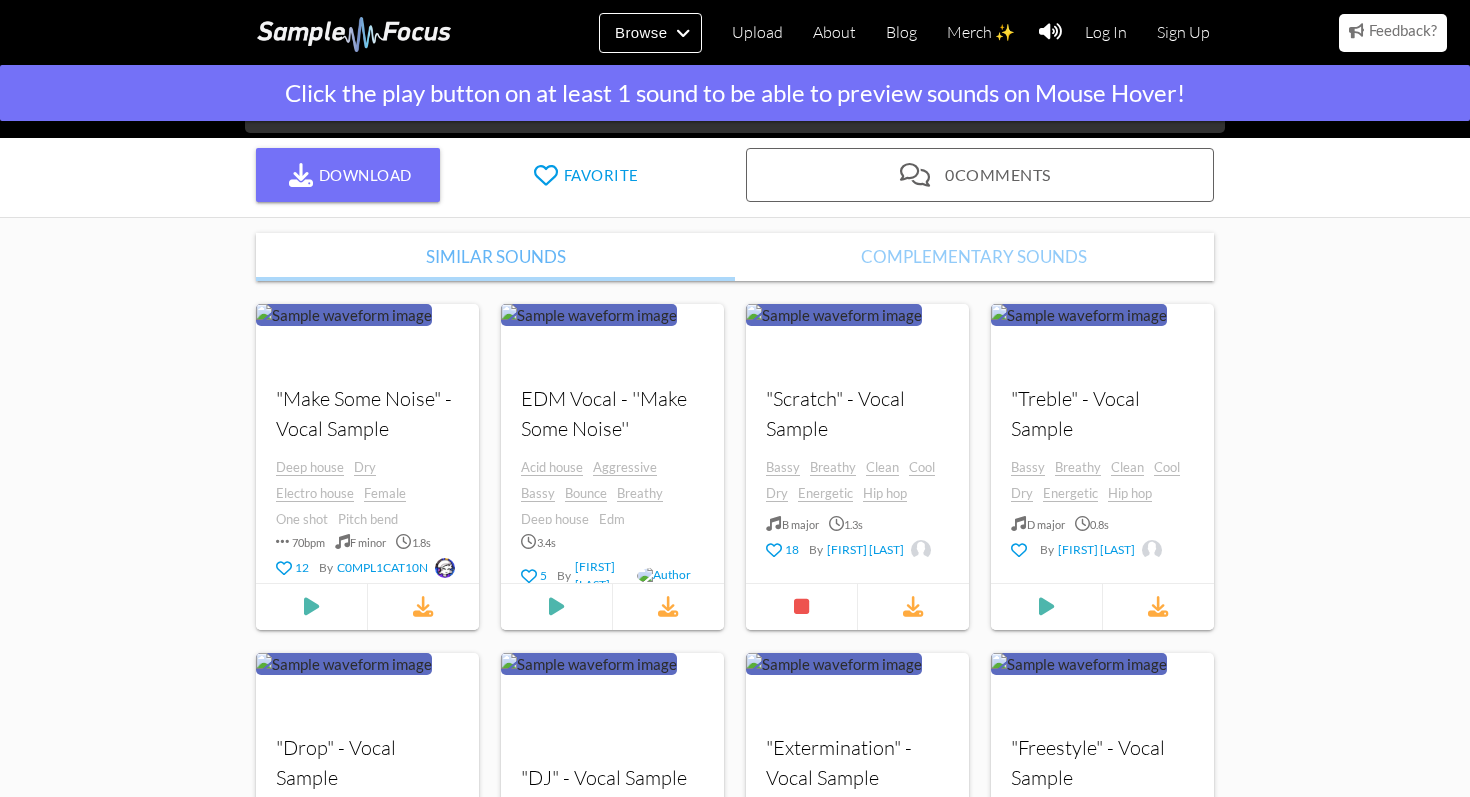 scroll, scrollTop: 451, scrollLeft: 0, axis: vertical 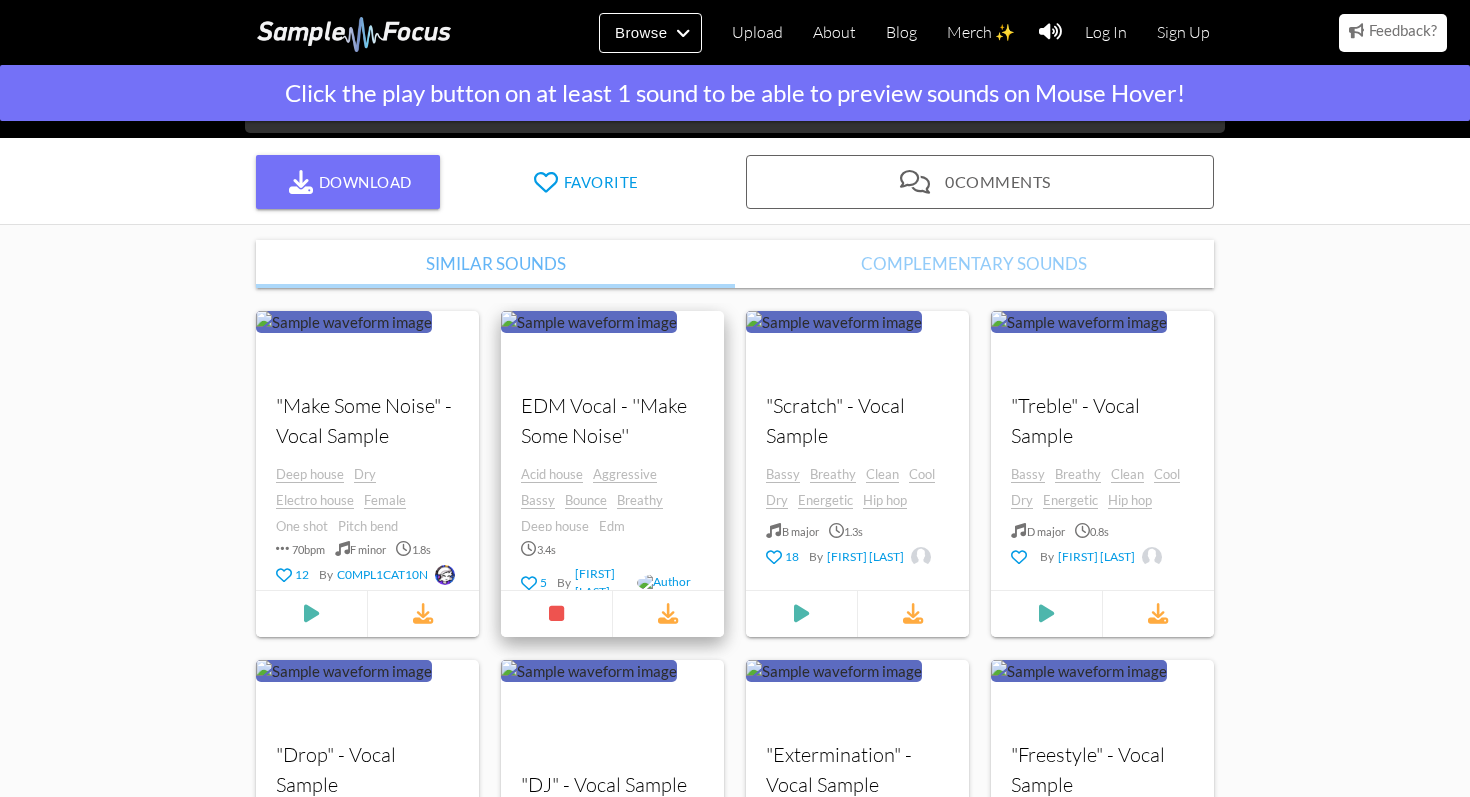 click at bounding box center [344, 321] 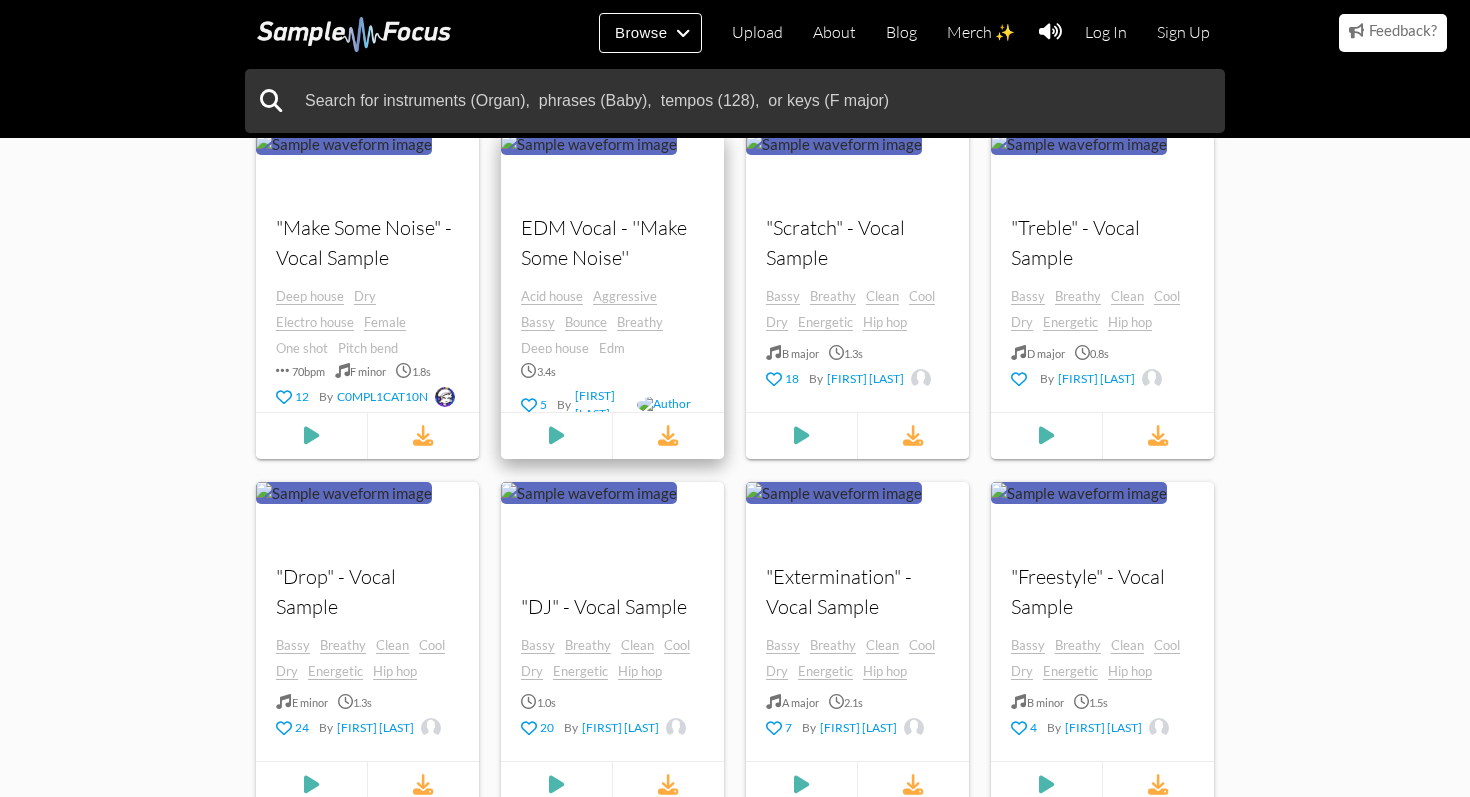 scroll, scrollTop: 562, scrollLeft: 0, axis: vertical 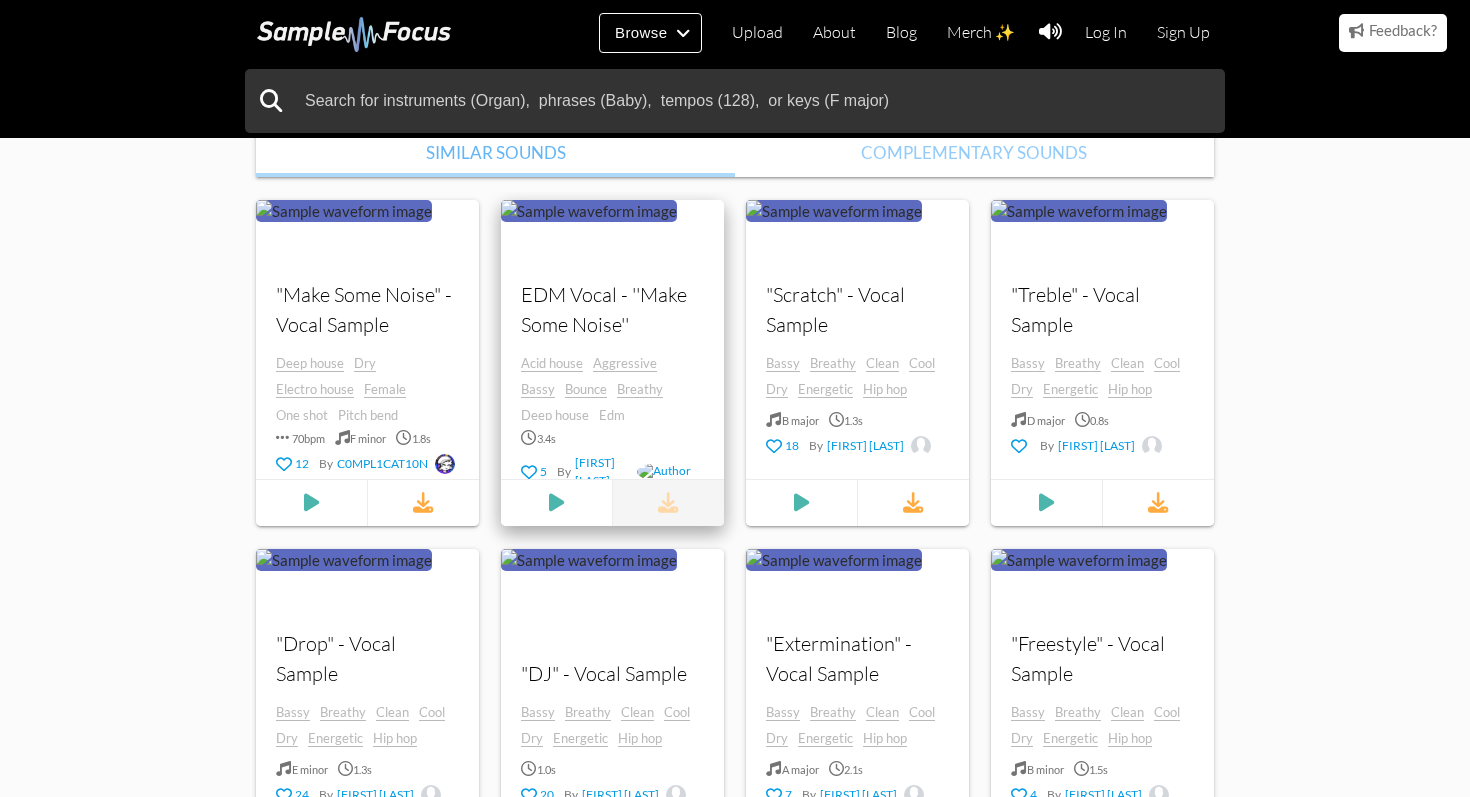 click at bounding box center (668, 502) 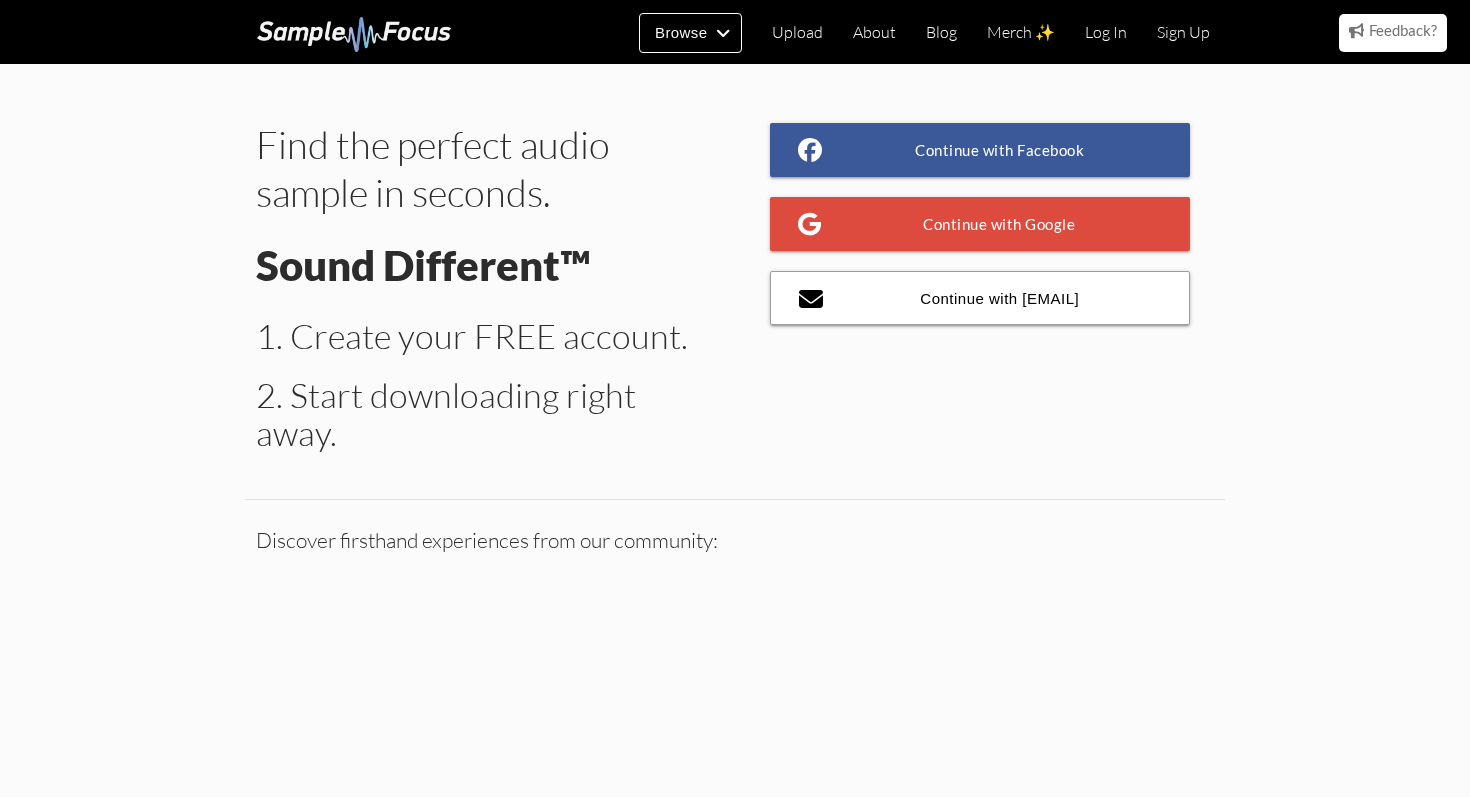 scroll, scrollTop: 0, scrollLeft: 0, axis: both 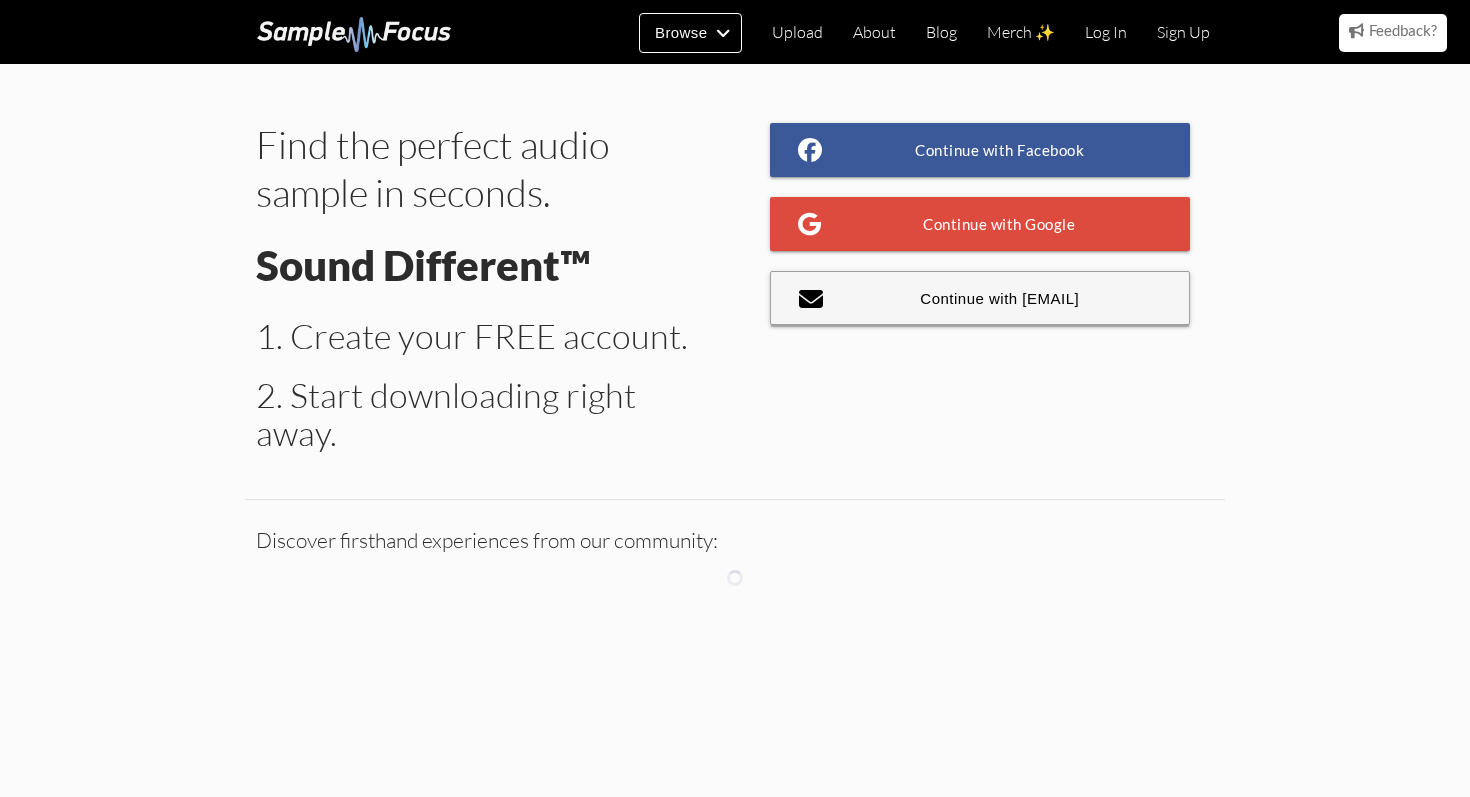 click on "Continue with E-mail" at bounding box center (980, 298) 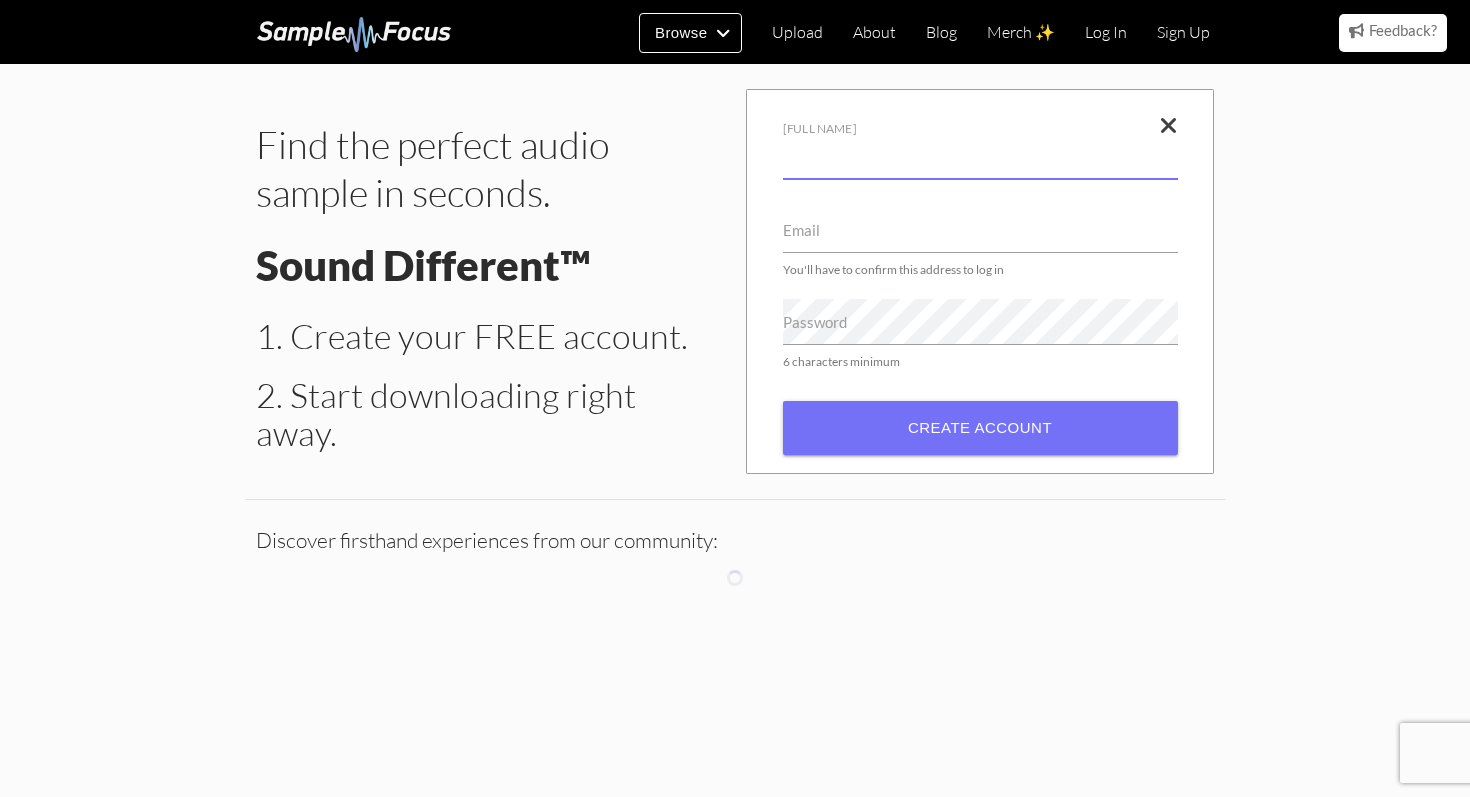 click on "Full name" at bounding box center (980, 156) 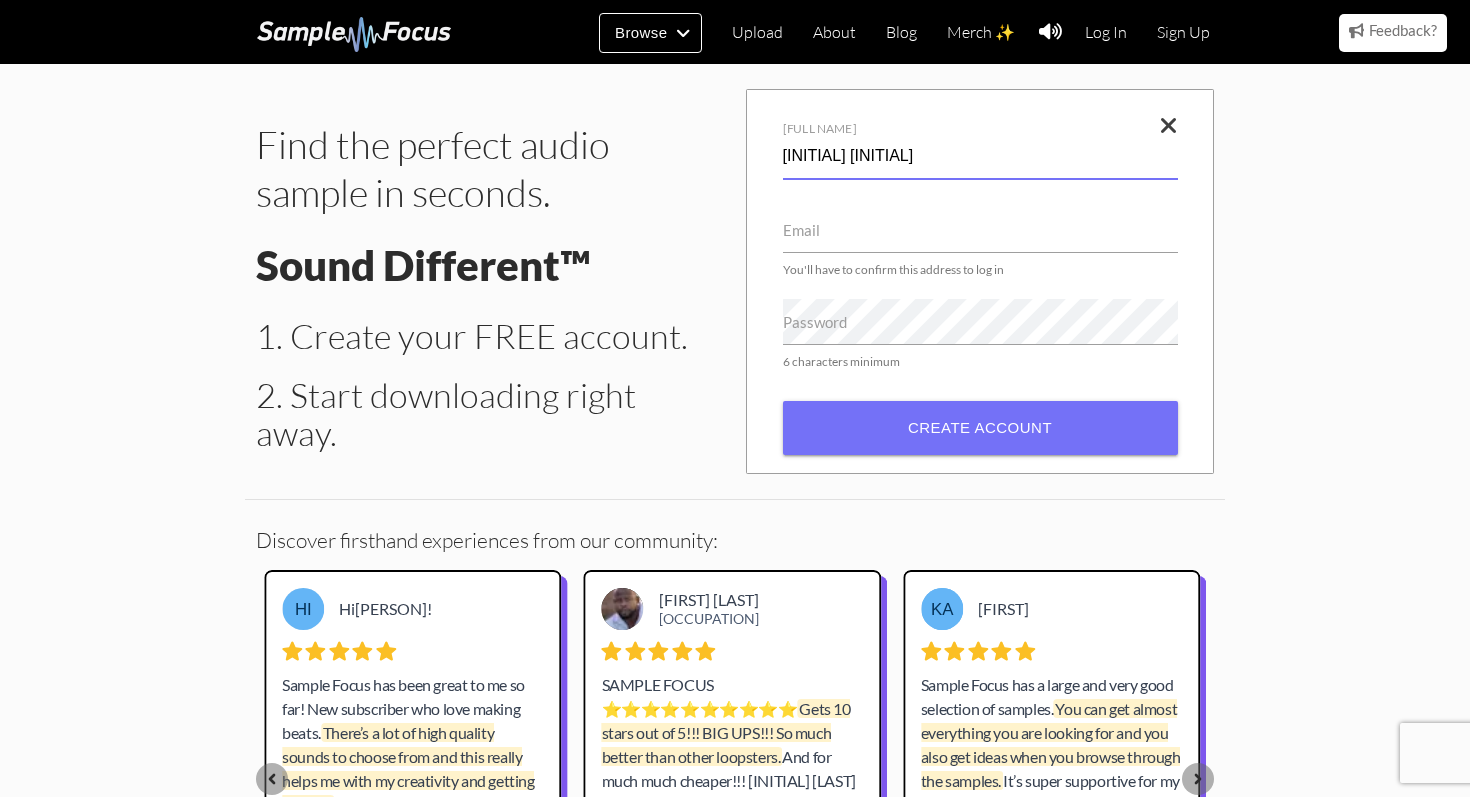 type on "Ng zh" 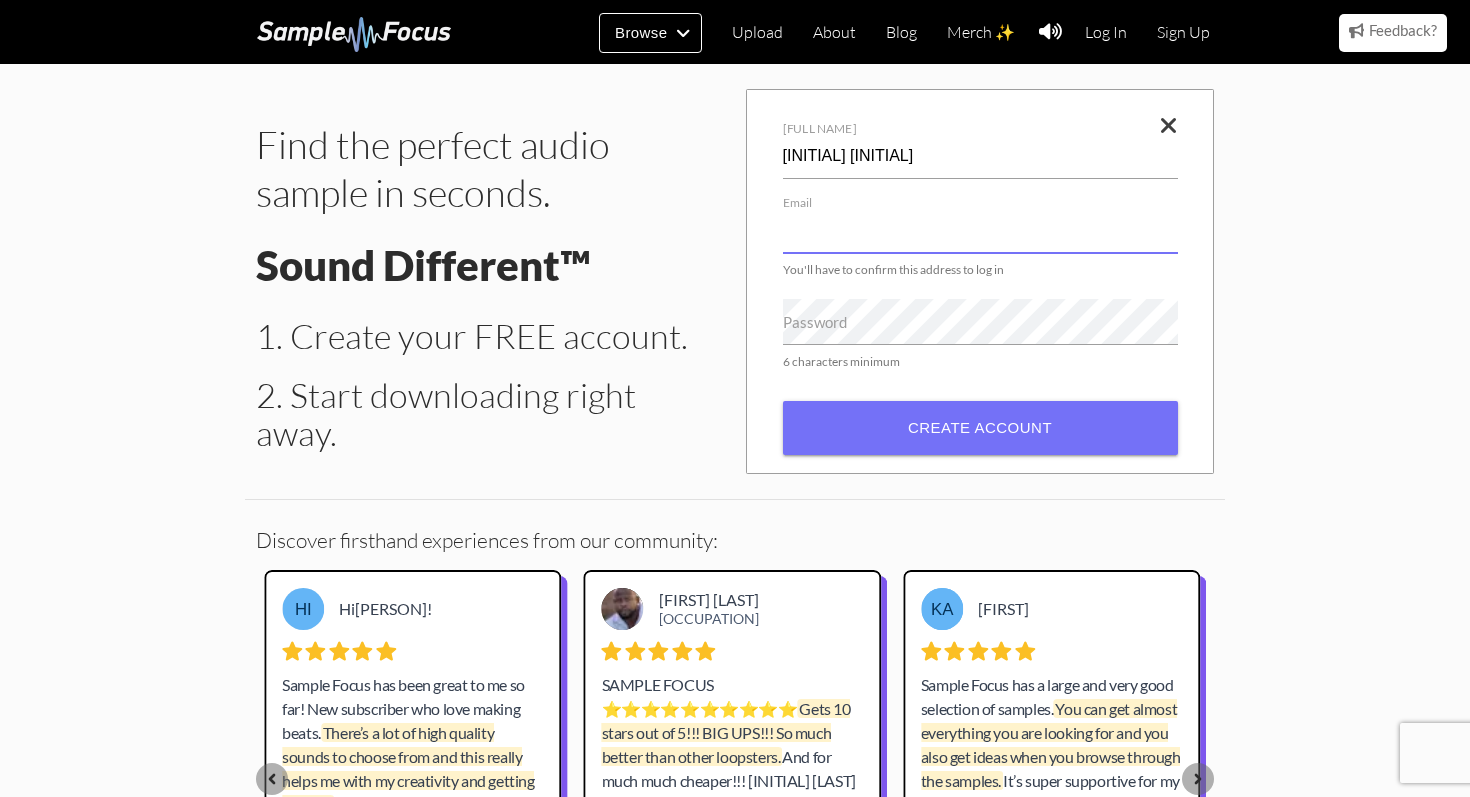 click on "Email" at bounding box center (980, 230) 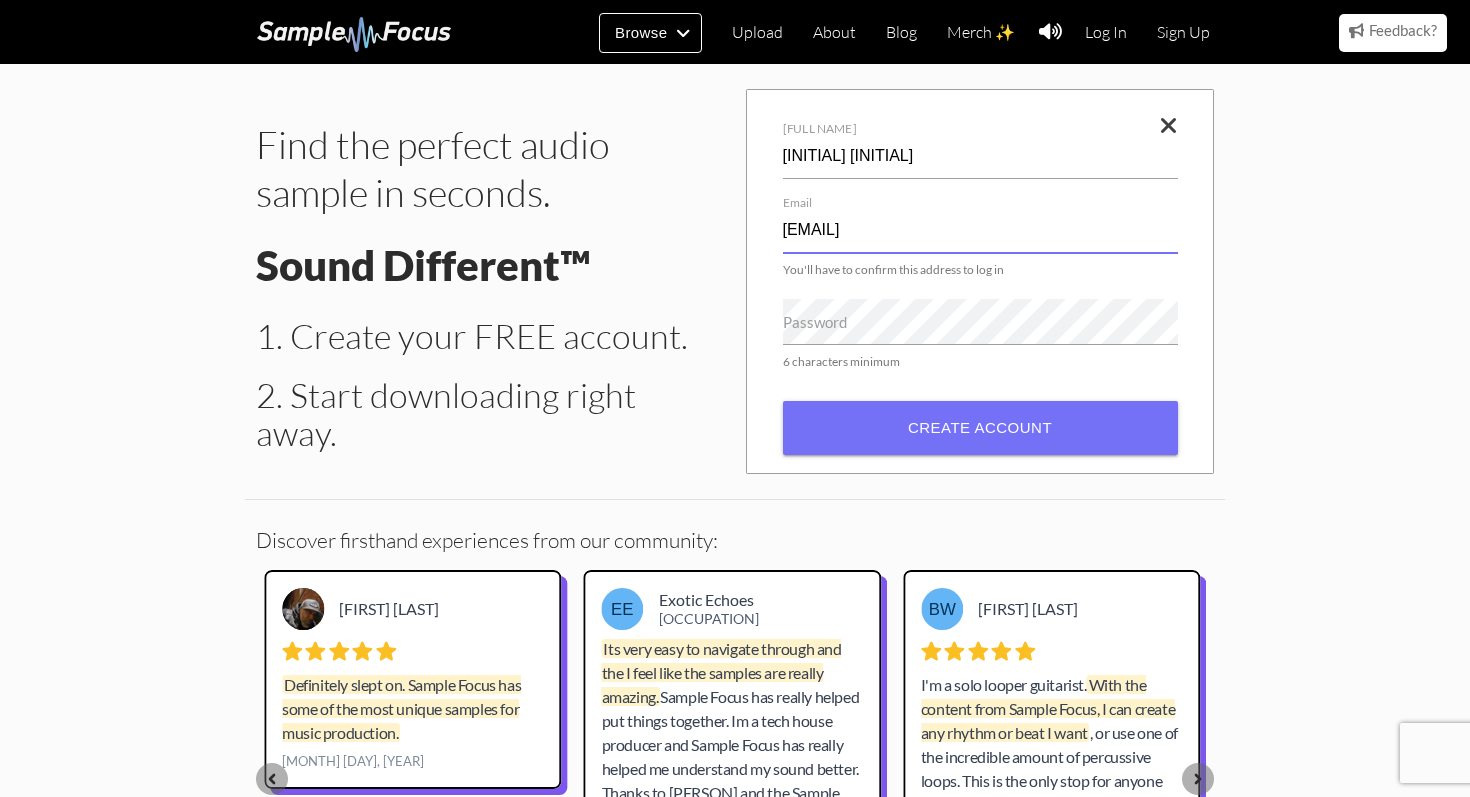 type on "[EMAIL]" 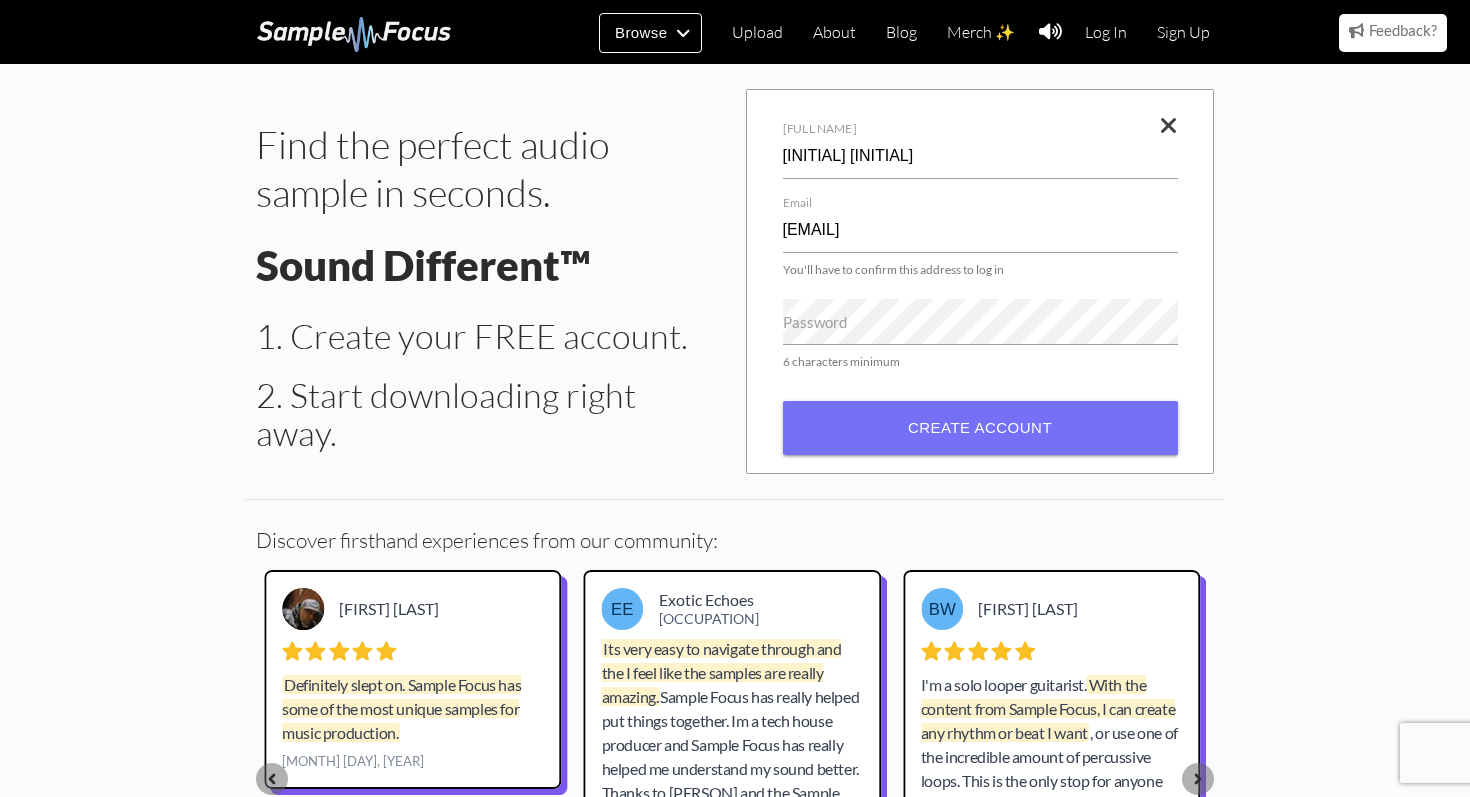 click on "Password" at bounding box center (815, 322) 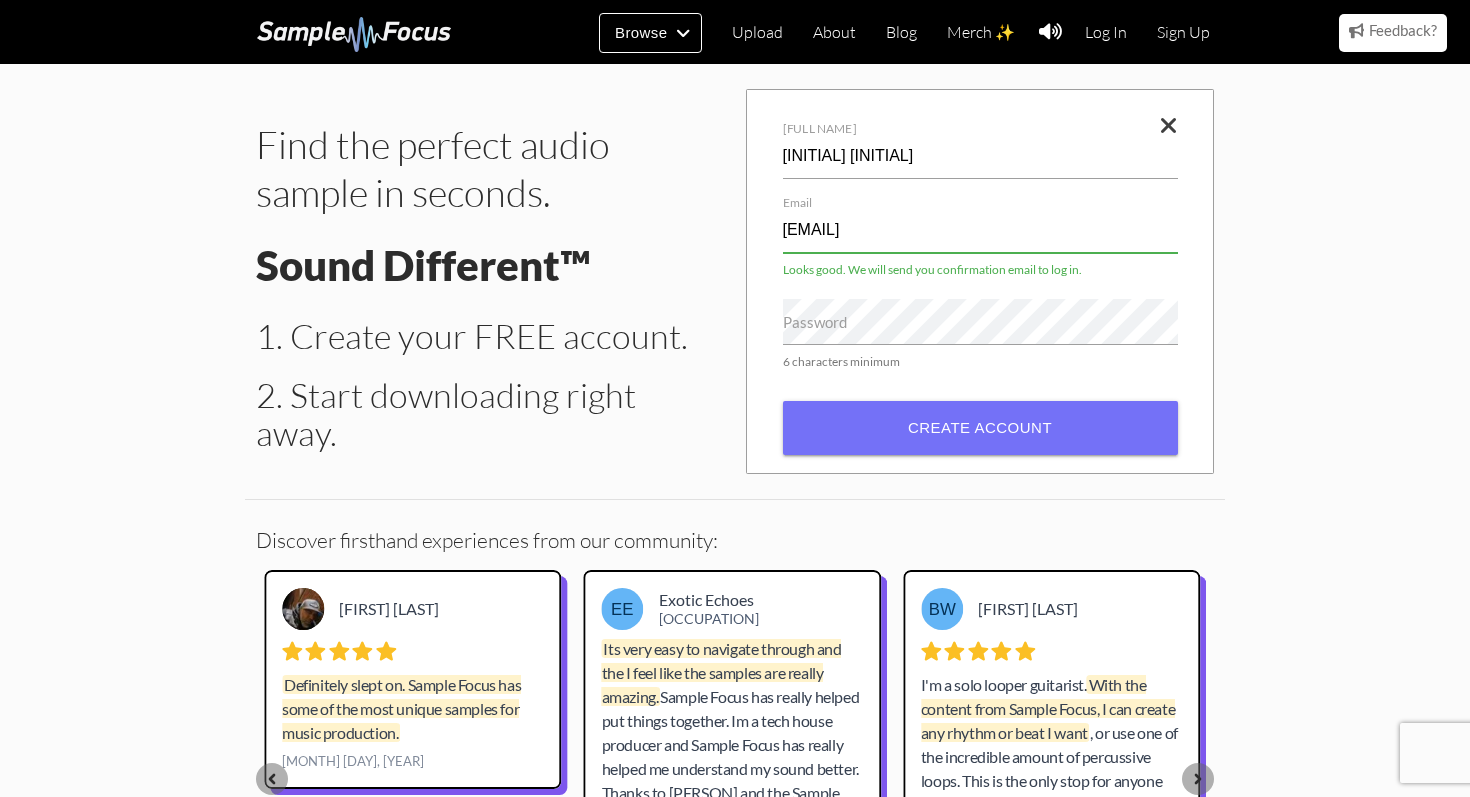 click on "Password" at bounding box center [815, 322] 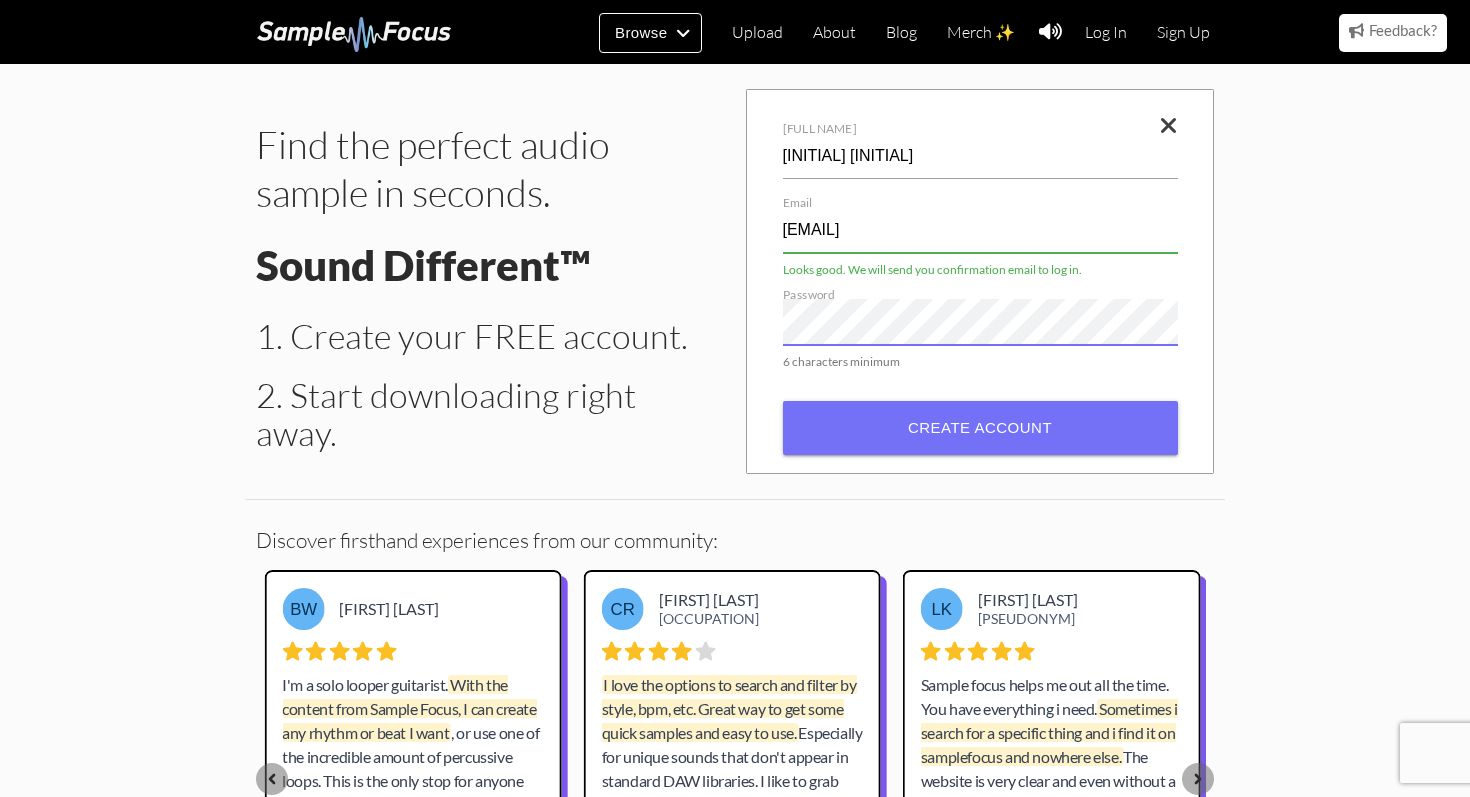 click on "Full name
Ng zh
Email
ngzhenghao17@gmail.com
You'll have to confirm this address to log in
Password
6 characters minimum
Create account" at bounding box center (980, 281) 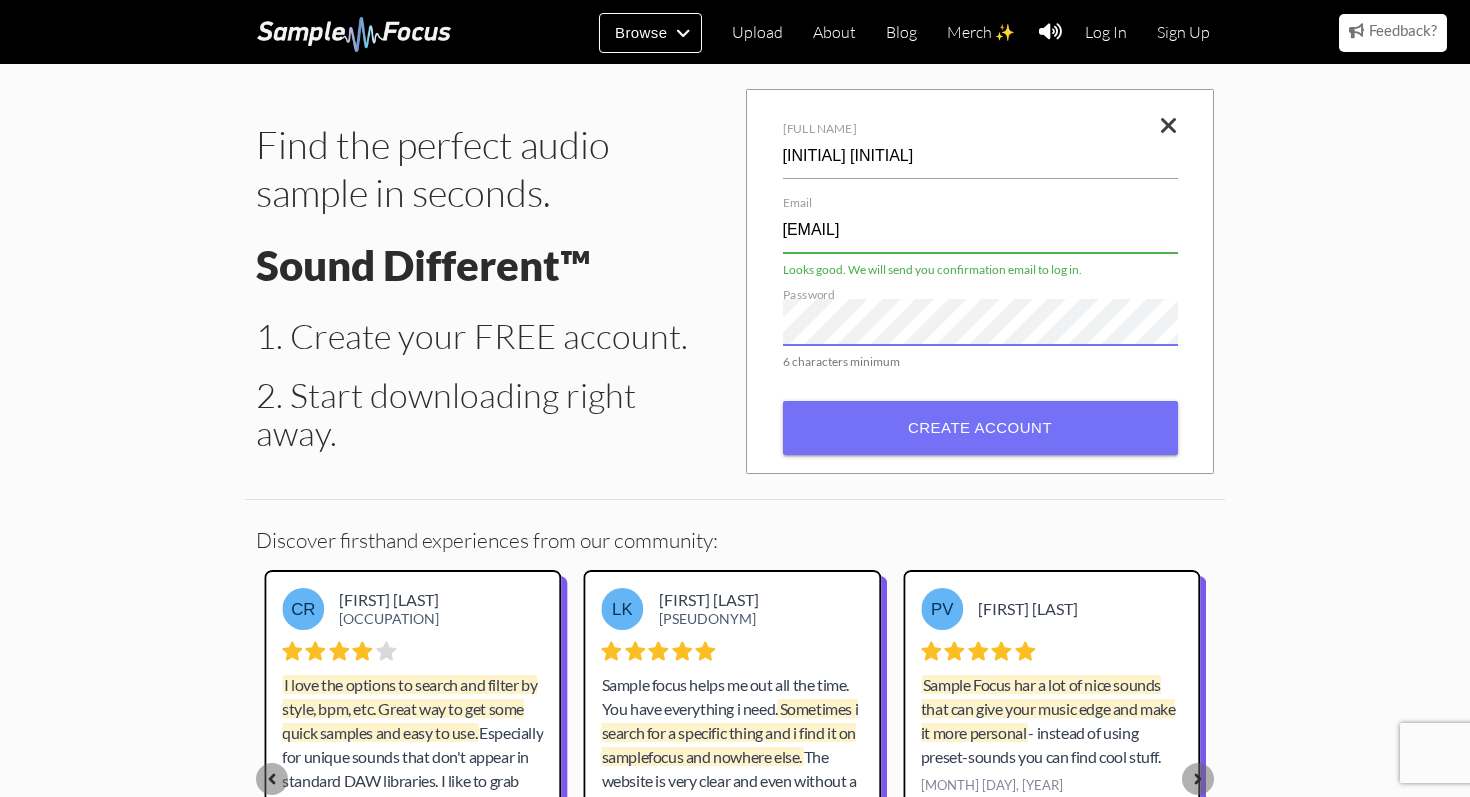 click on "Create account" at bounding box center (980, 428) 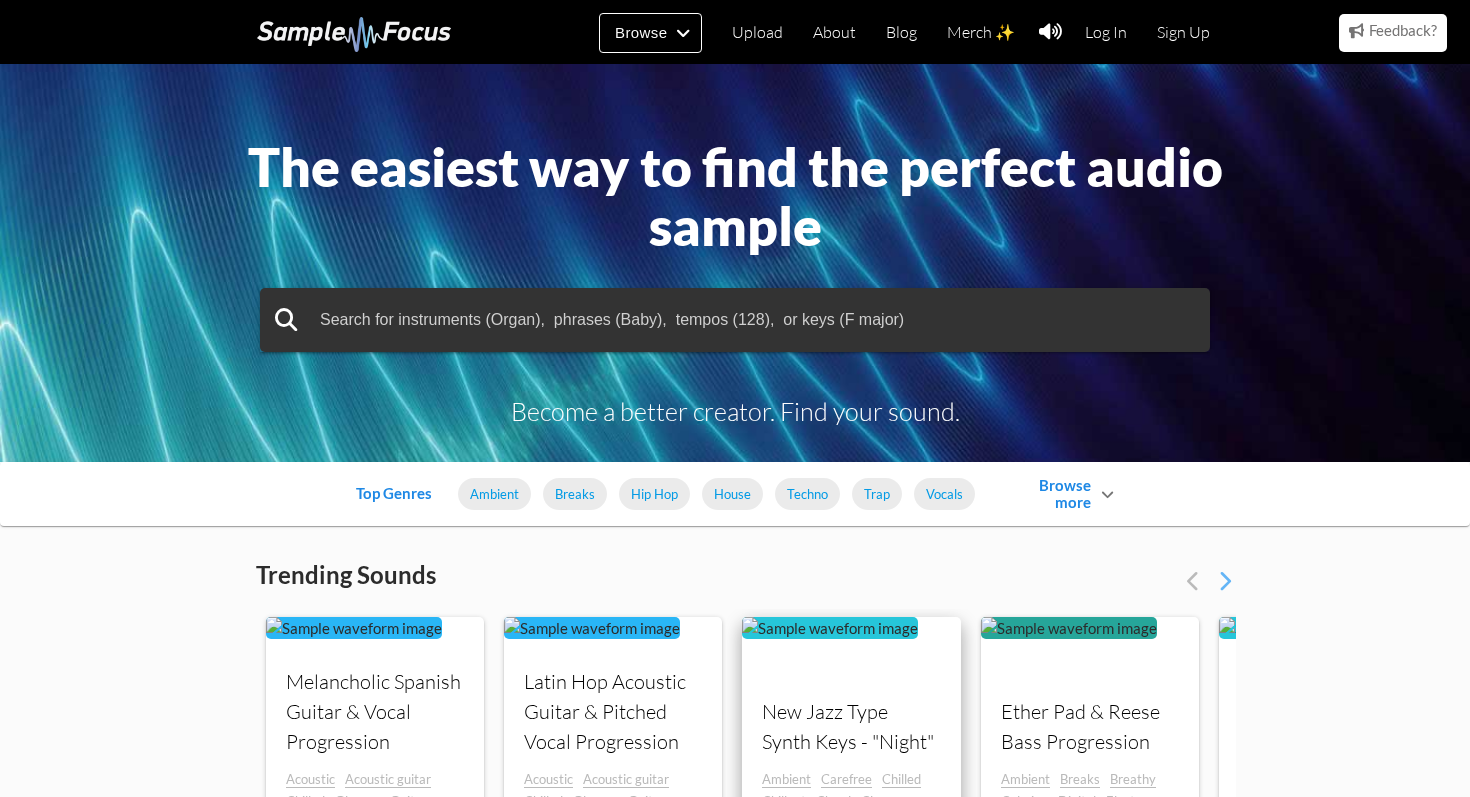 scroll, scrollTop: 0, scrollLeft: 0, axis: both 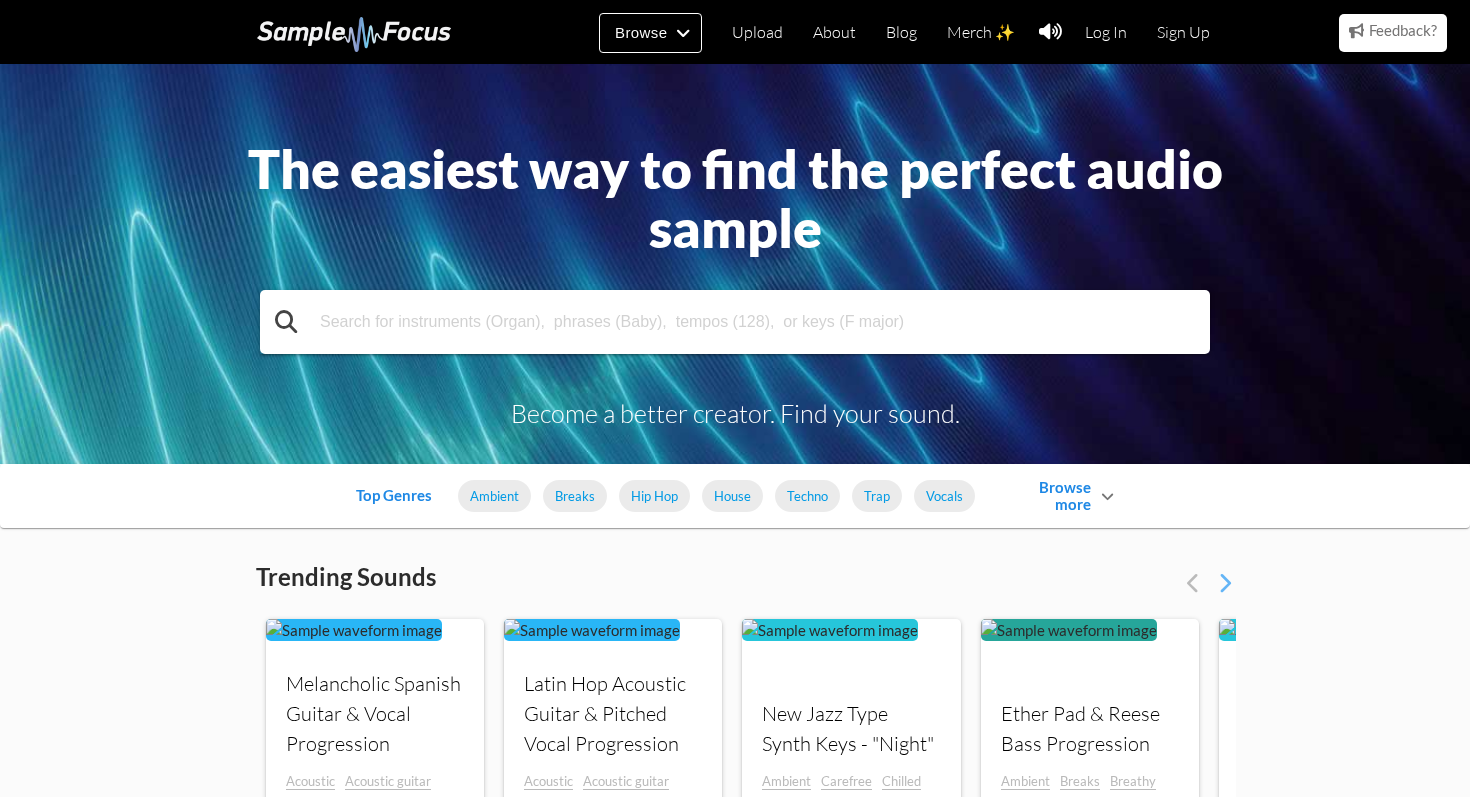 click at bounding box center (735, 322) 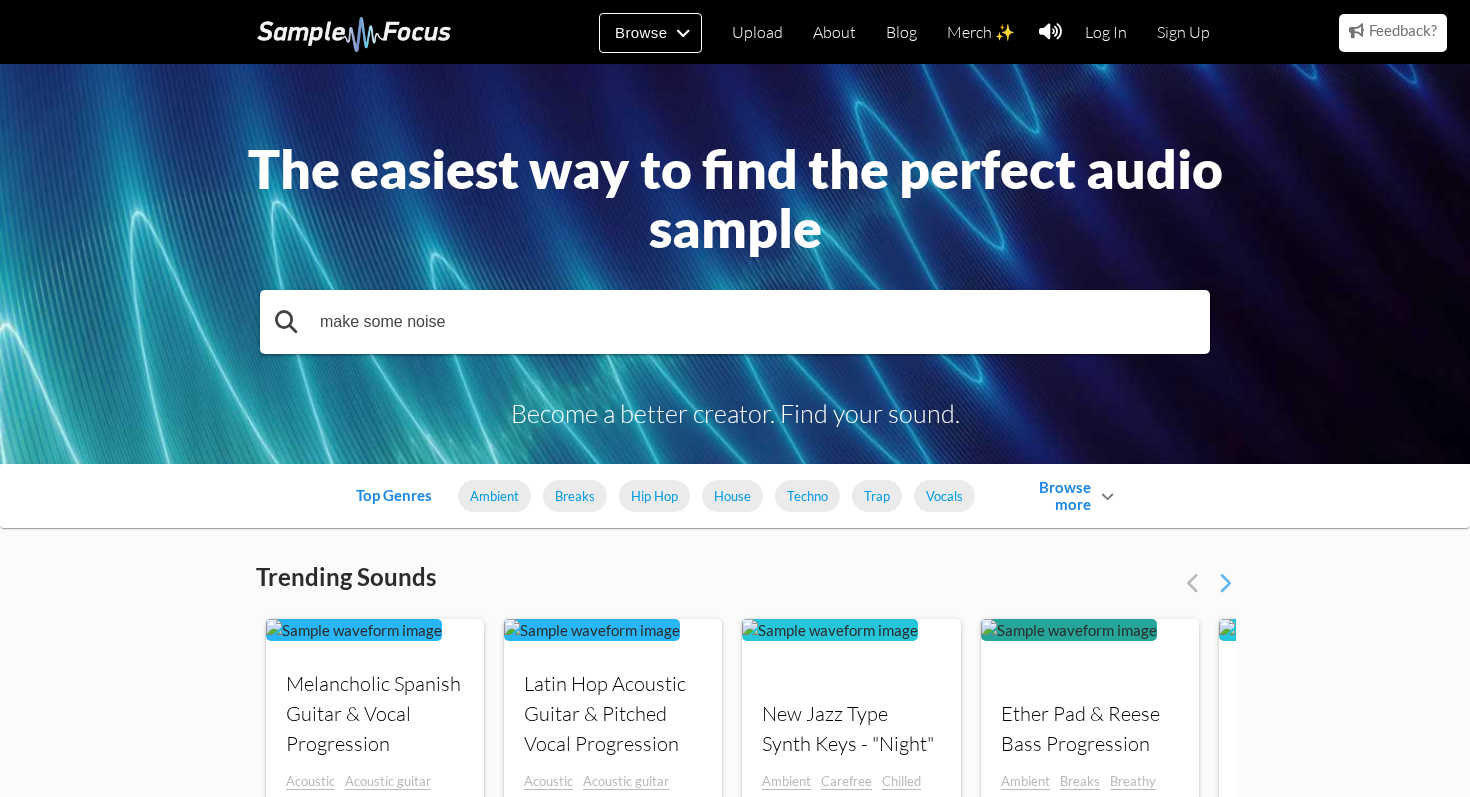 type on "make some noise" 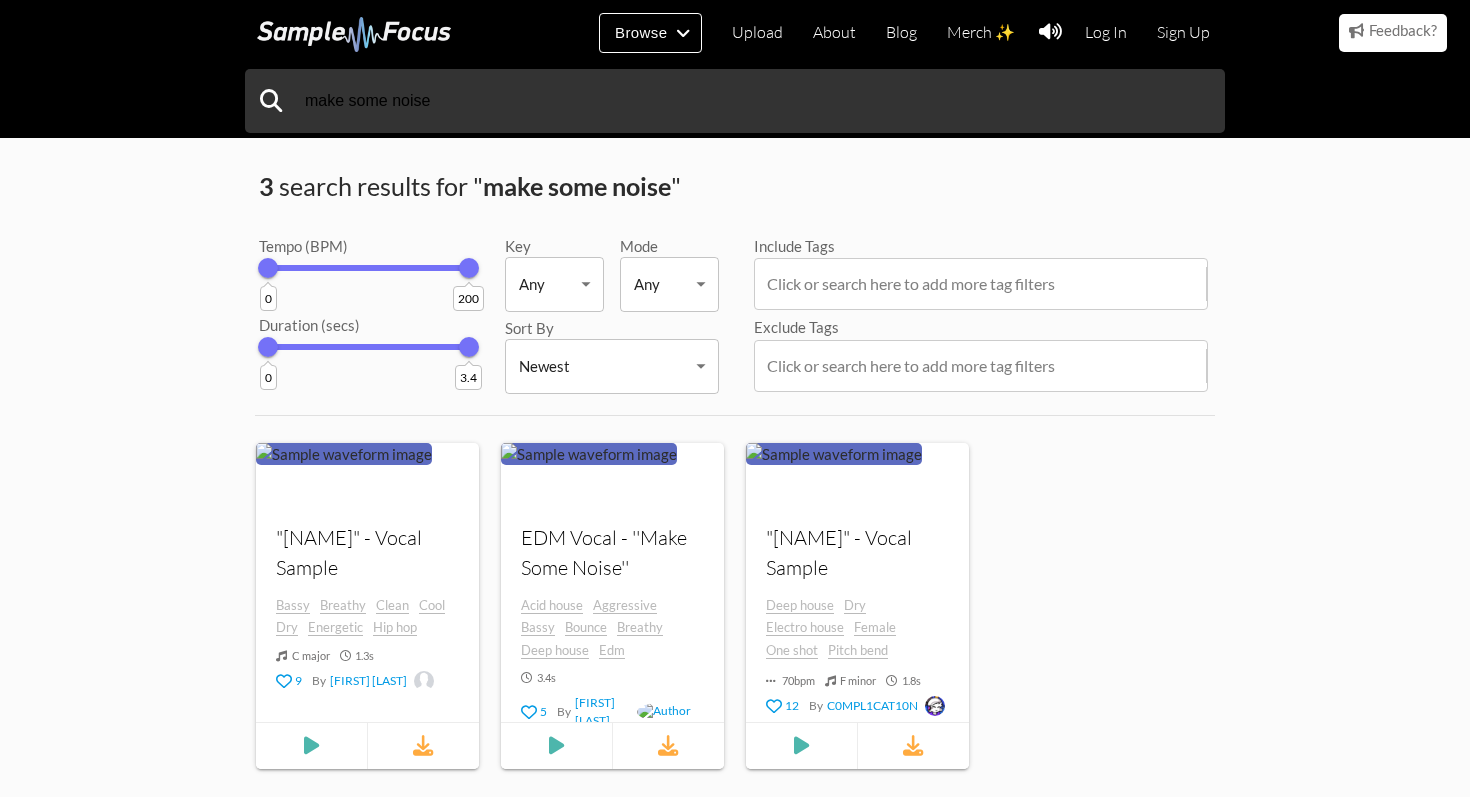 scroll, scrollTop: 0, scrollLeft: 0, axis: both 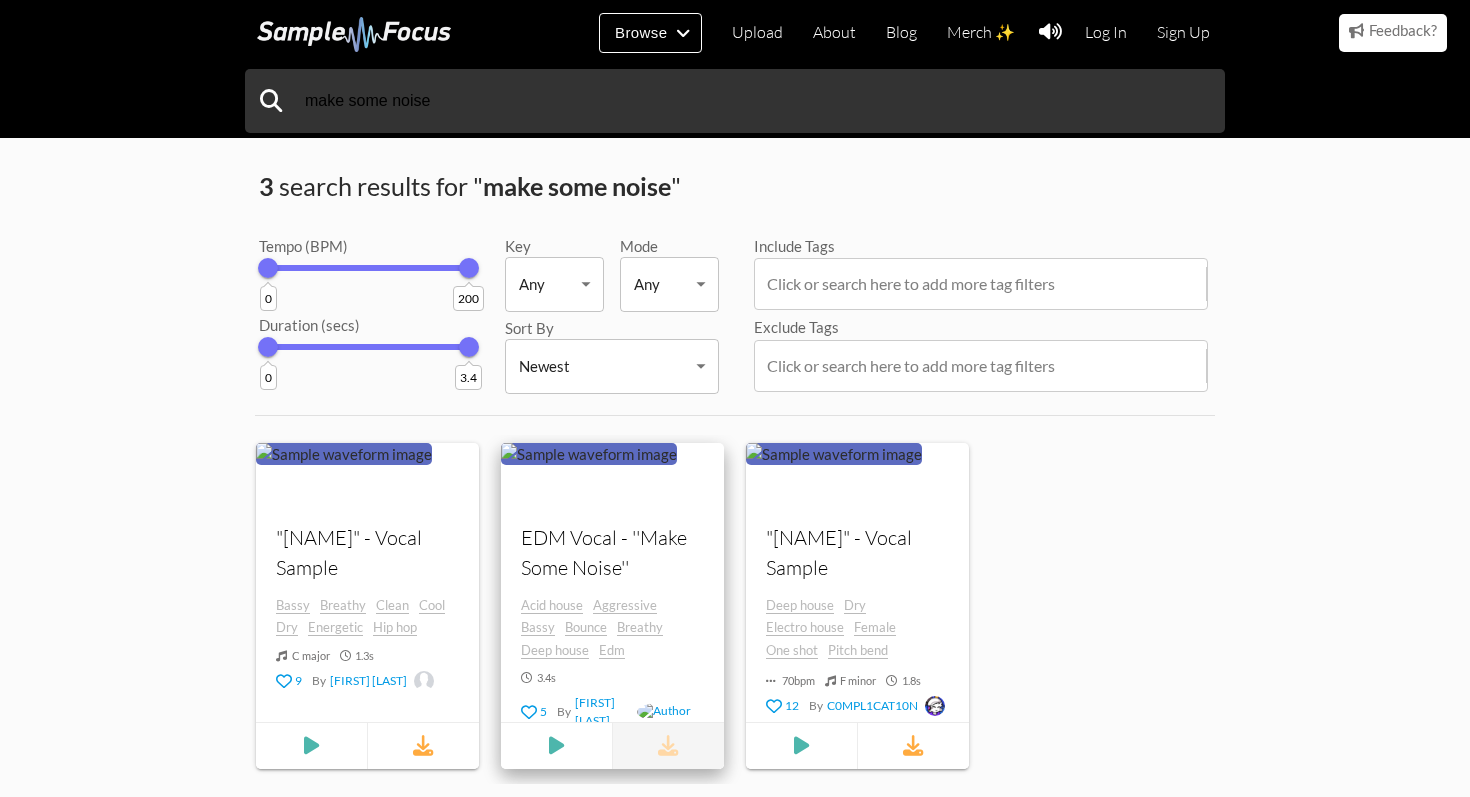 click at bounding box center [668, 745] 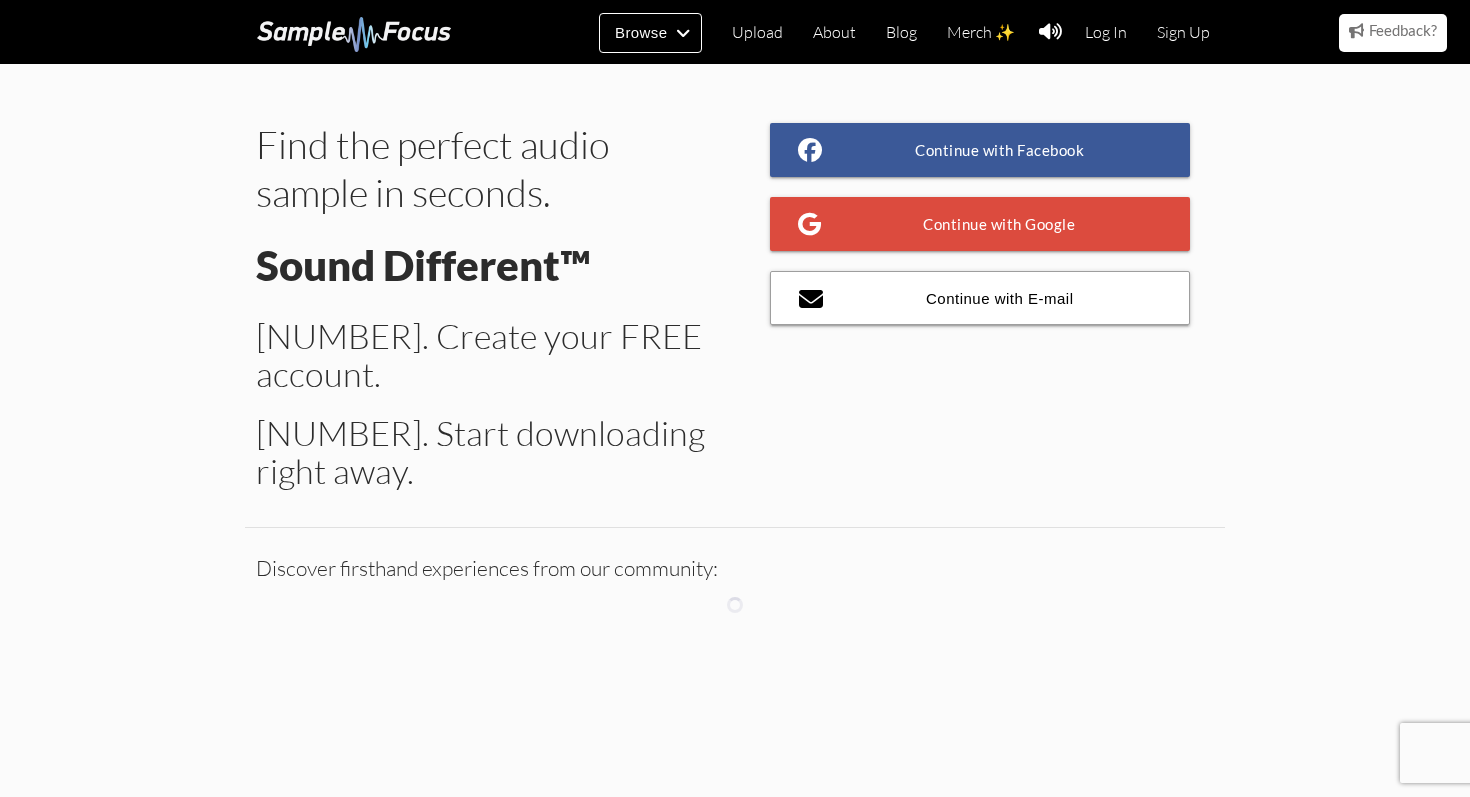 scroll, scrollTop: 0, scrollLeft: 0, axis: both 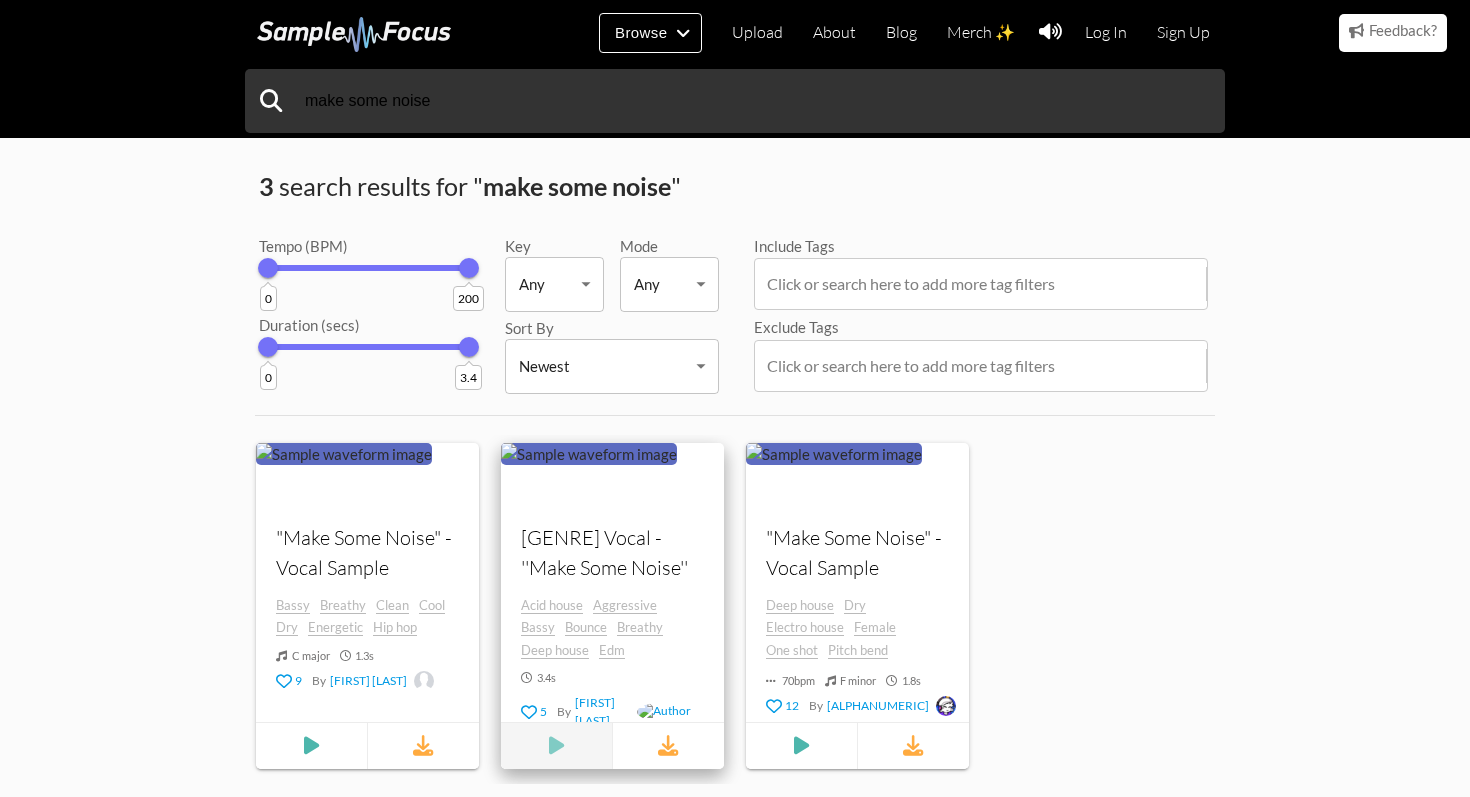 click at bounding box center [311, 745] 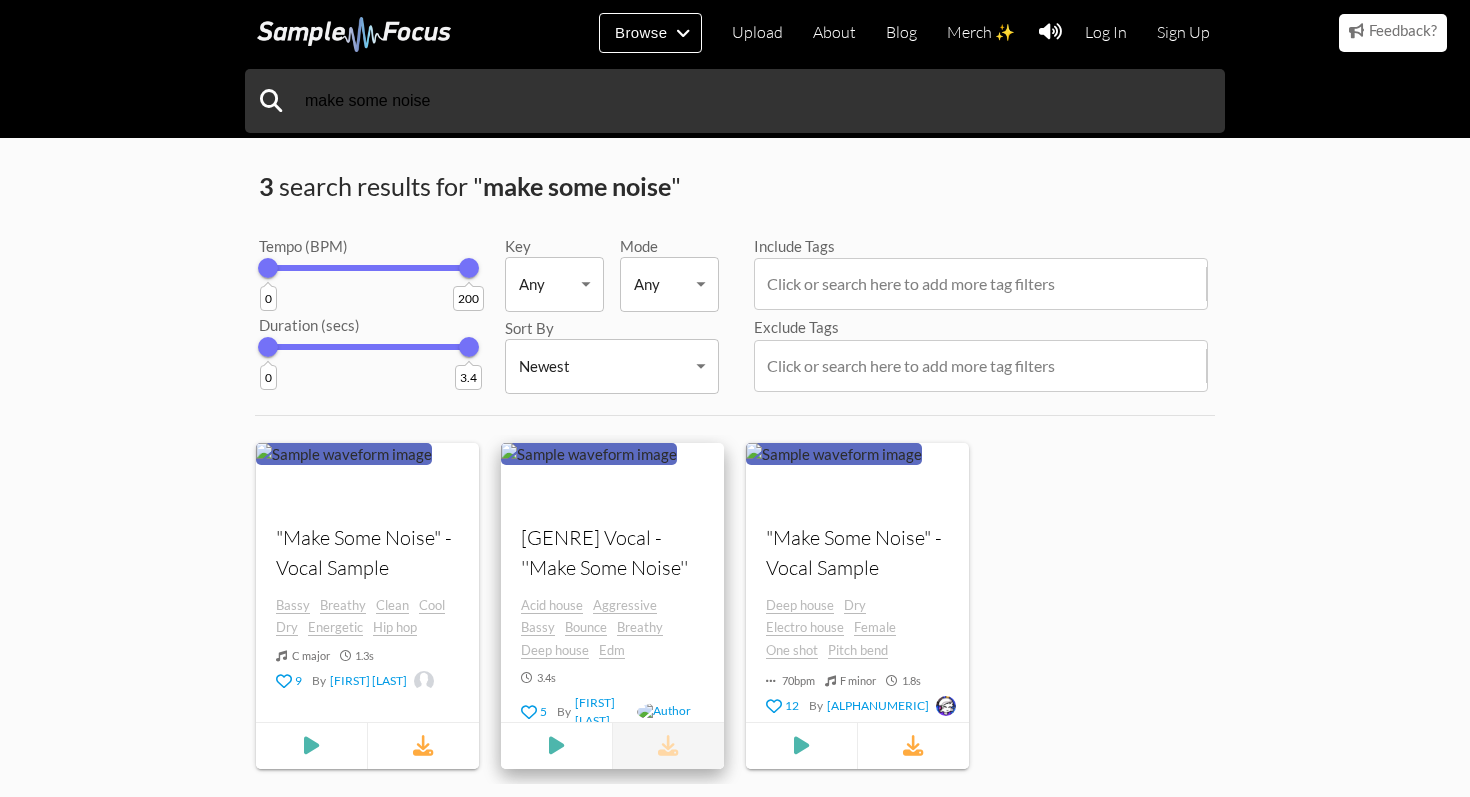 click at bounding box center [668, 745] 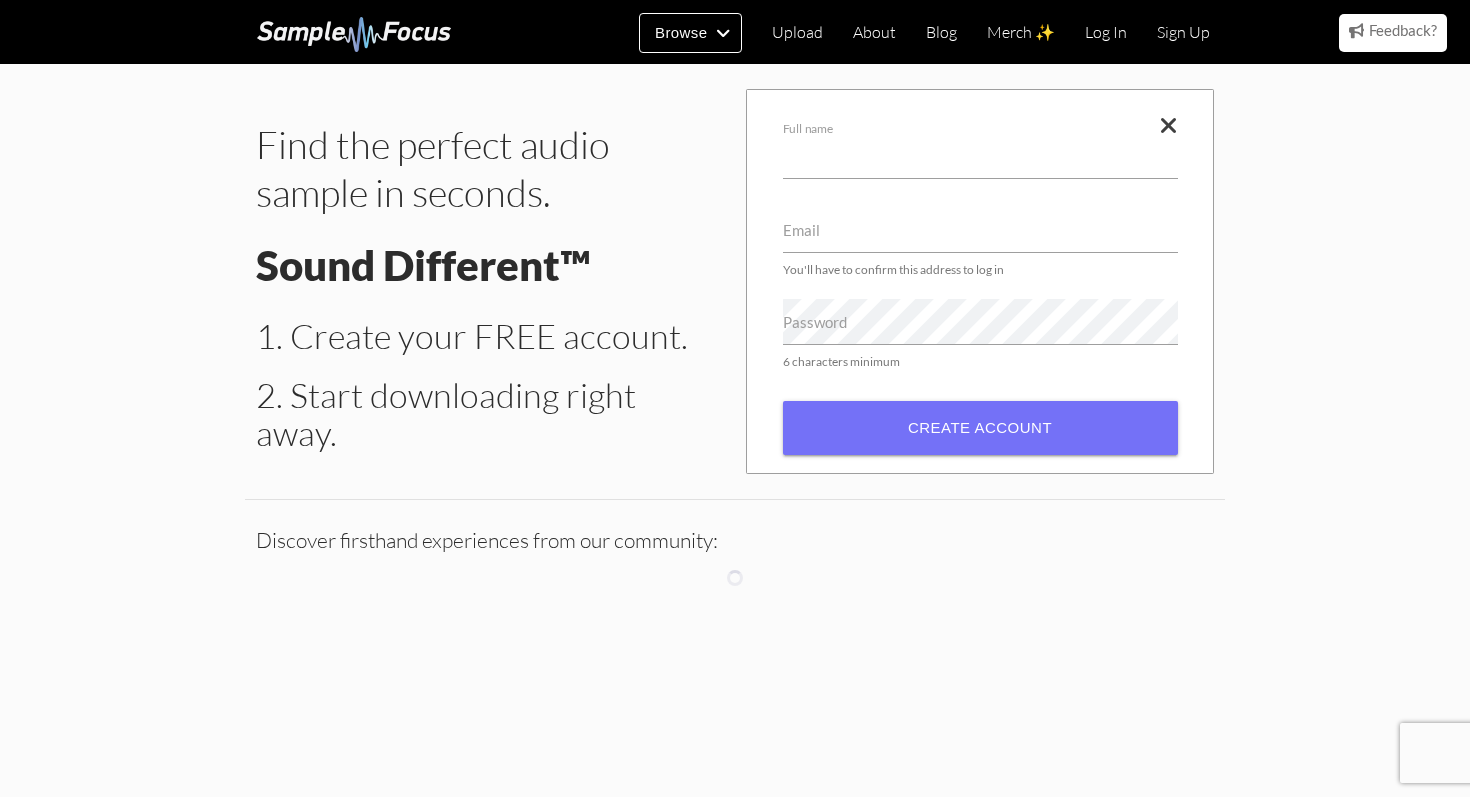 scroll, scrollTop: 0, scrollLeft: 0, axis: both 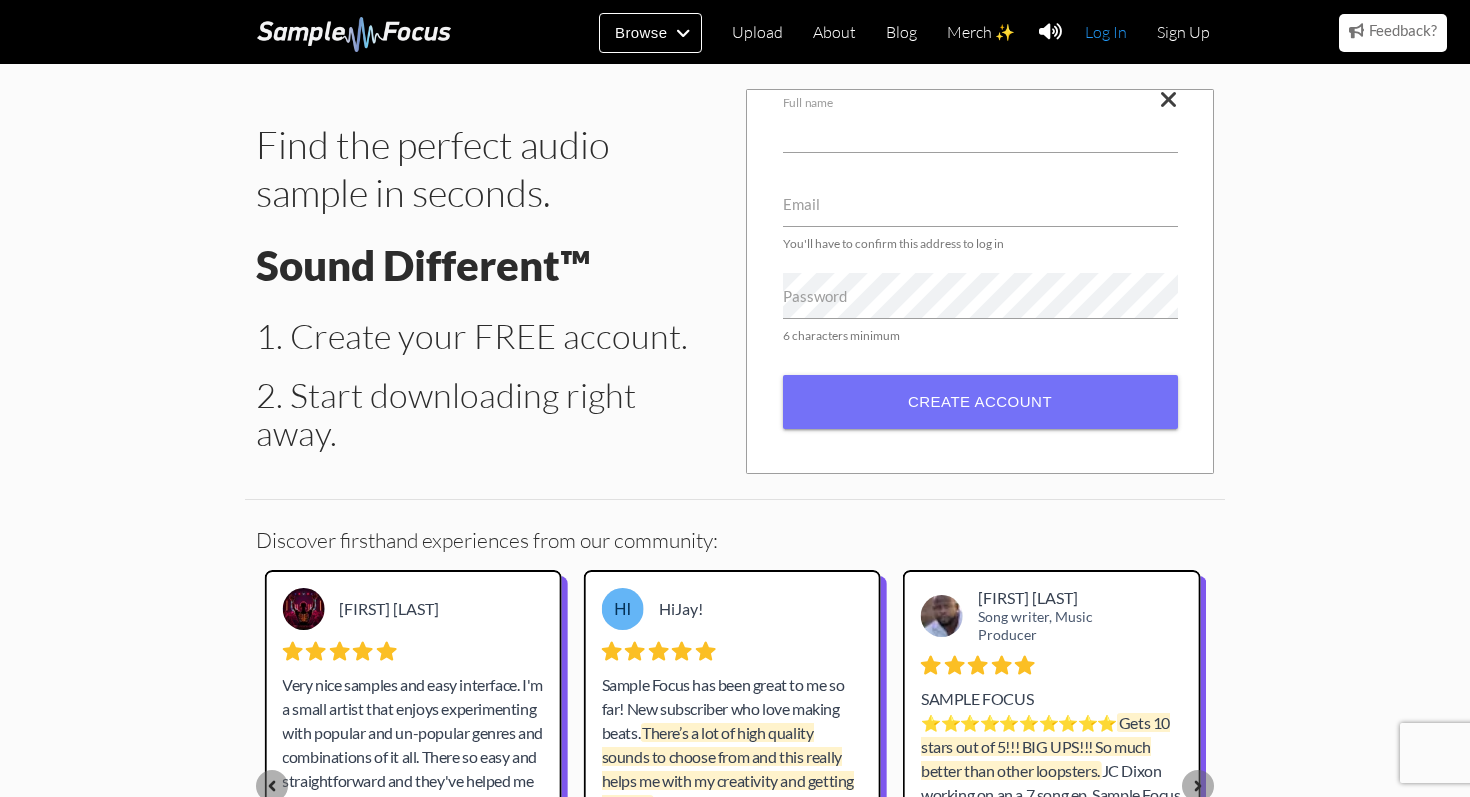 click on "Log In" at bounding box center [1106, 32] 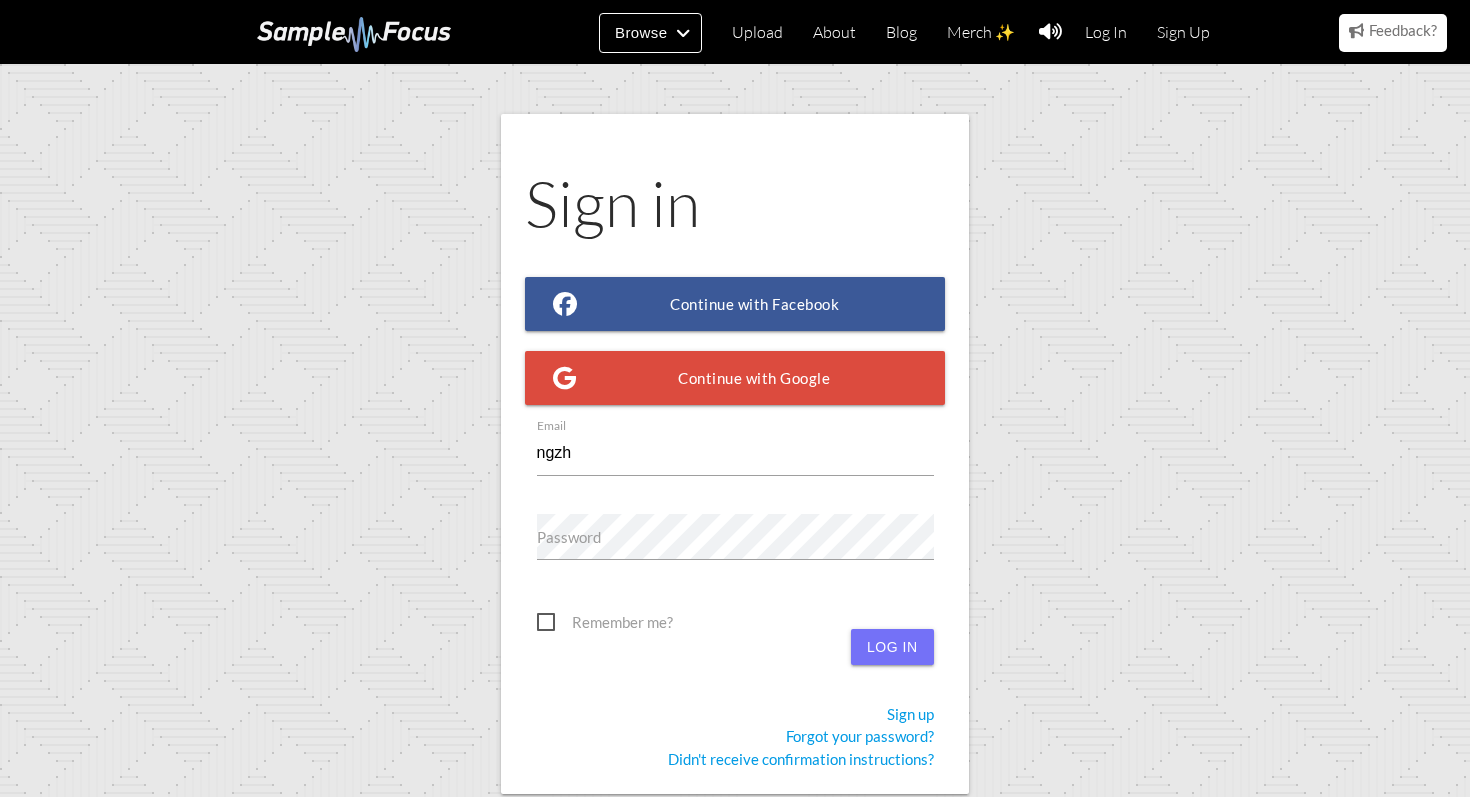 scroll, scrollTop: 0, scrollLeft: 0, axis: both 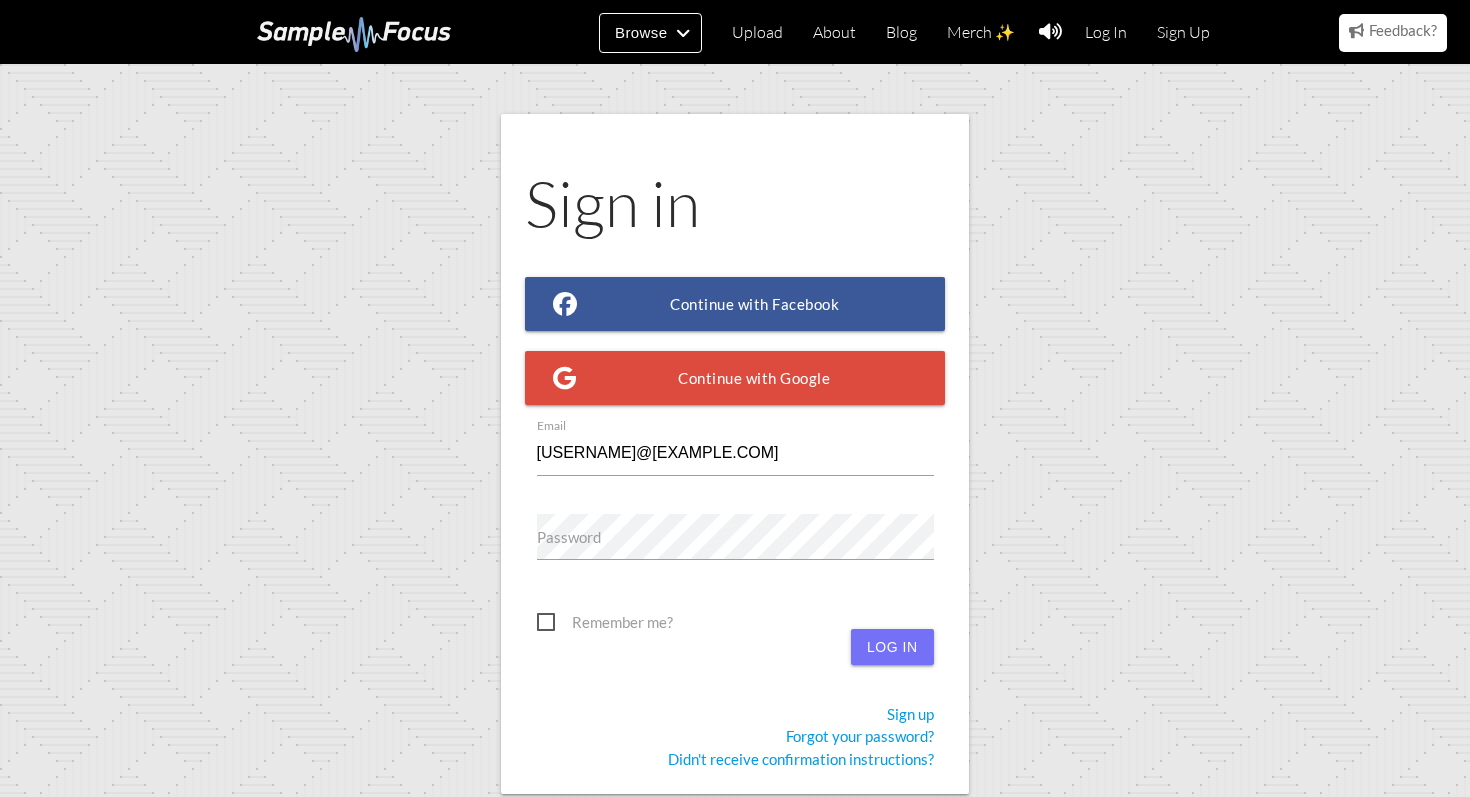 type on "[USERNAME]@[EXAMPLE.COM]" 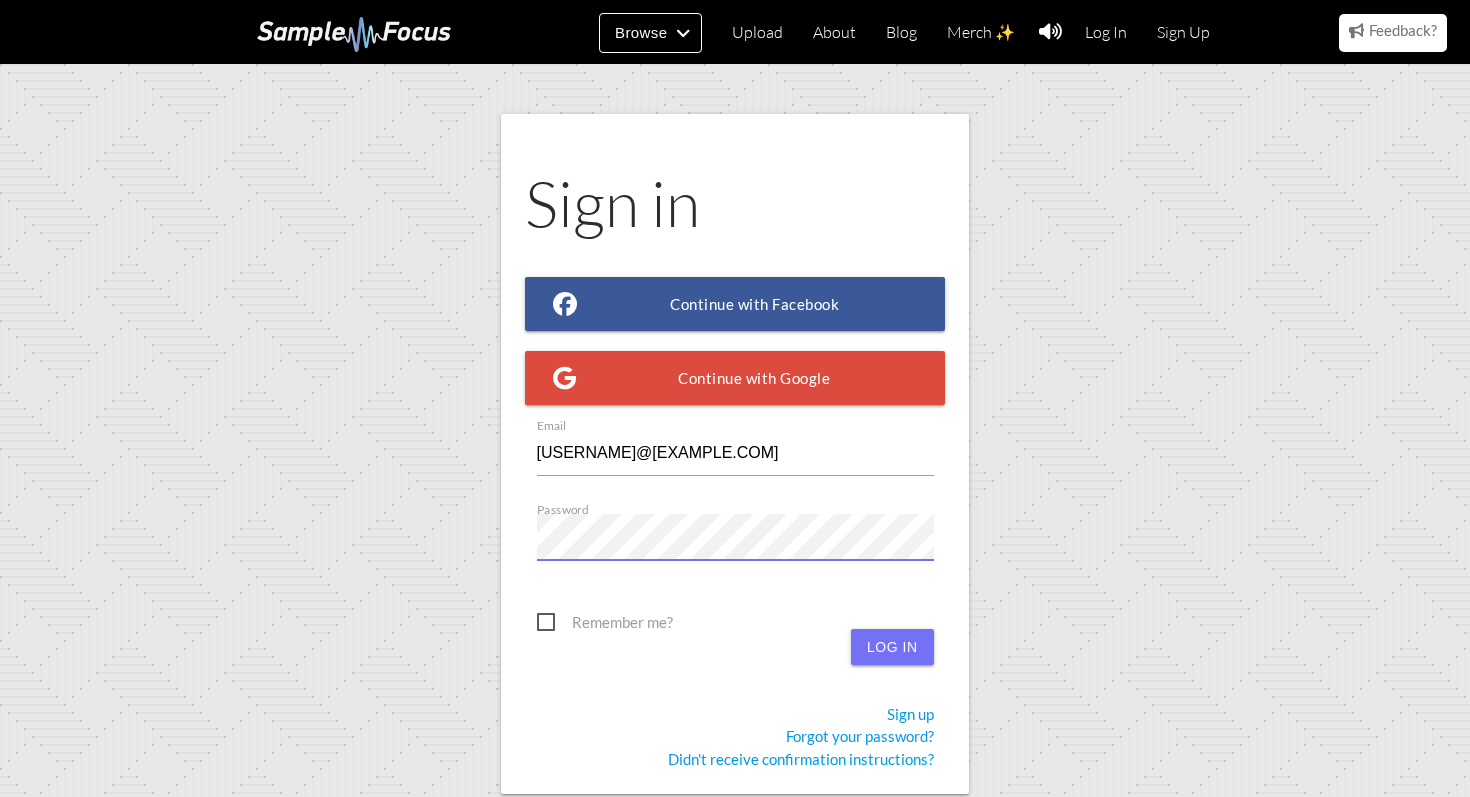 click on "Log in" at bounding box center [892, 647] 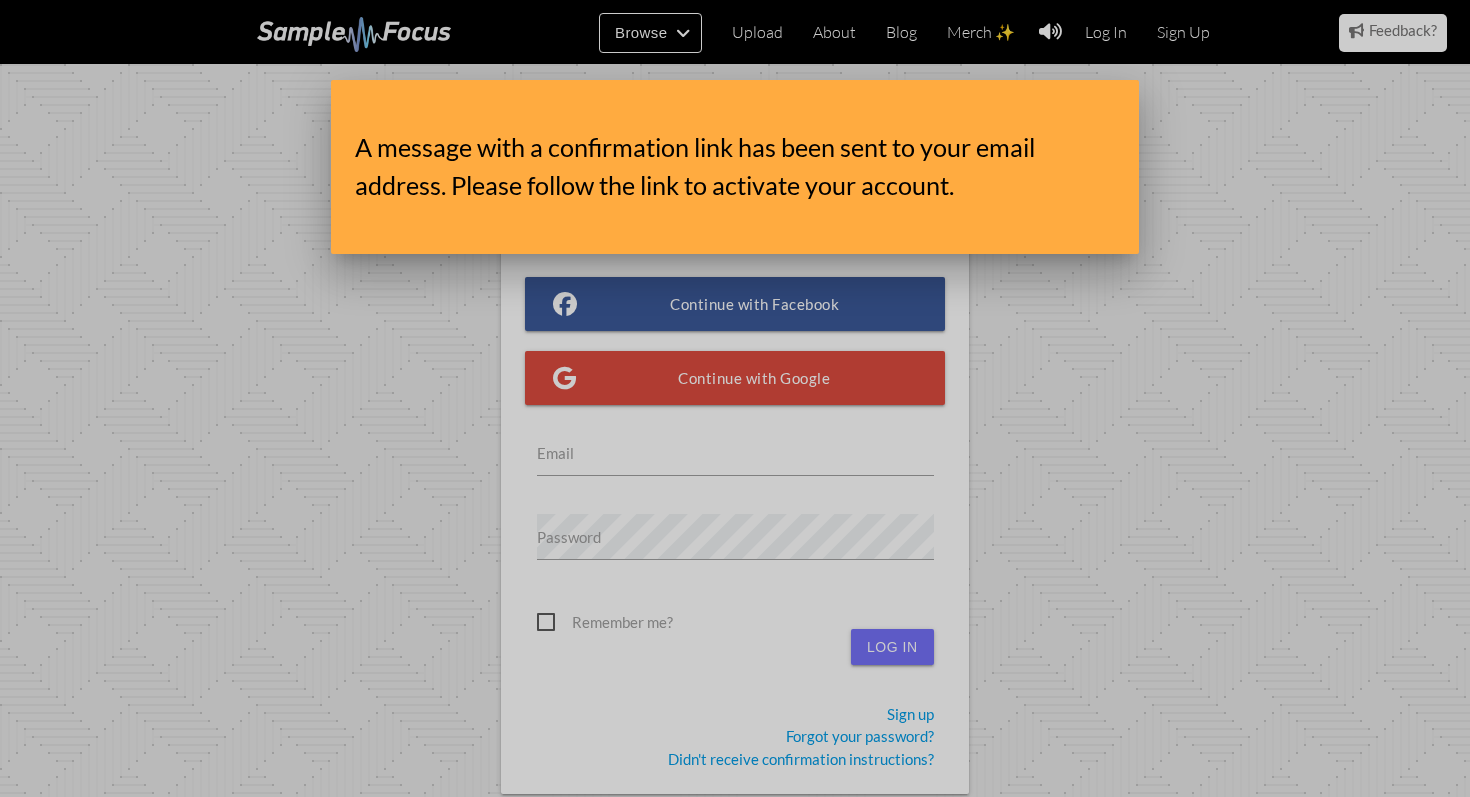 scroll, scrollTop: 0, scrollLeft: 0, axis: both 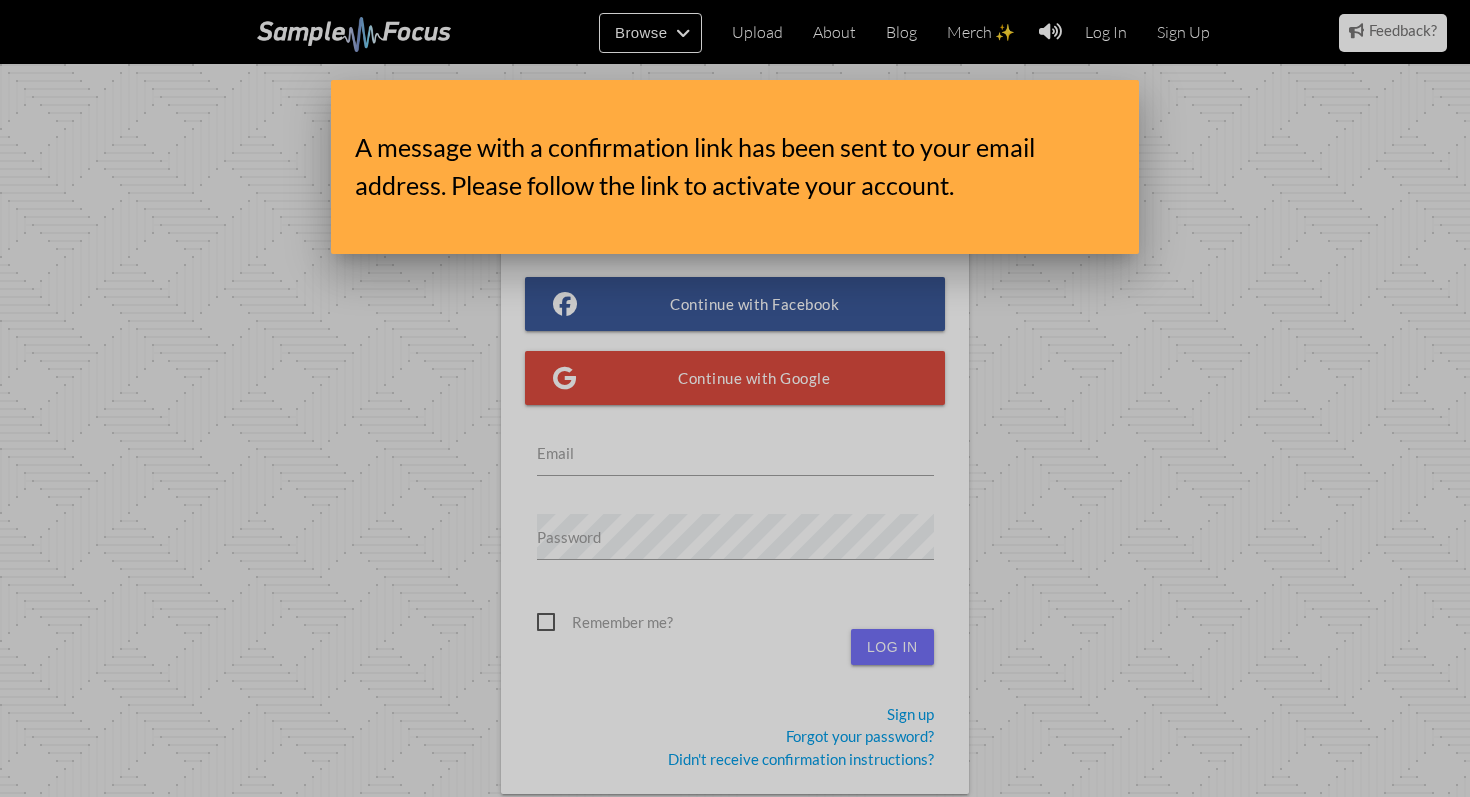click at bounding box center (735, 299) 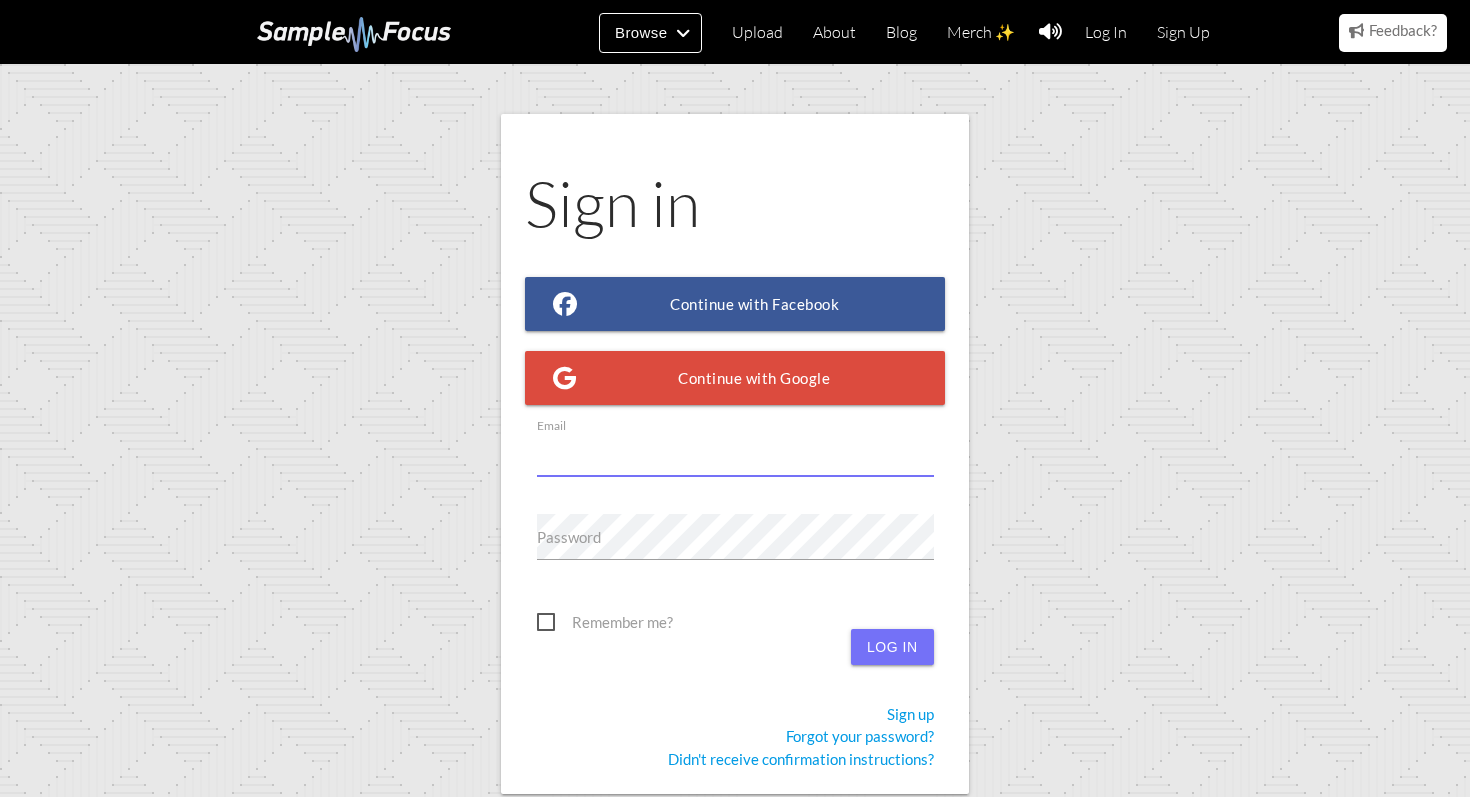 click on "Email" at bounding box center (735, 453) 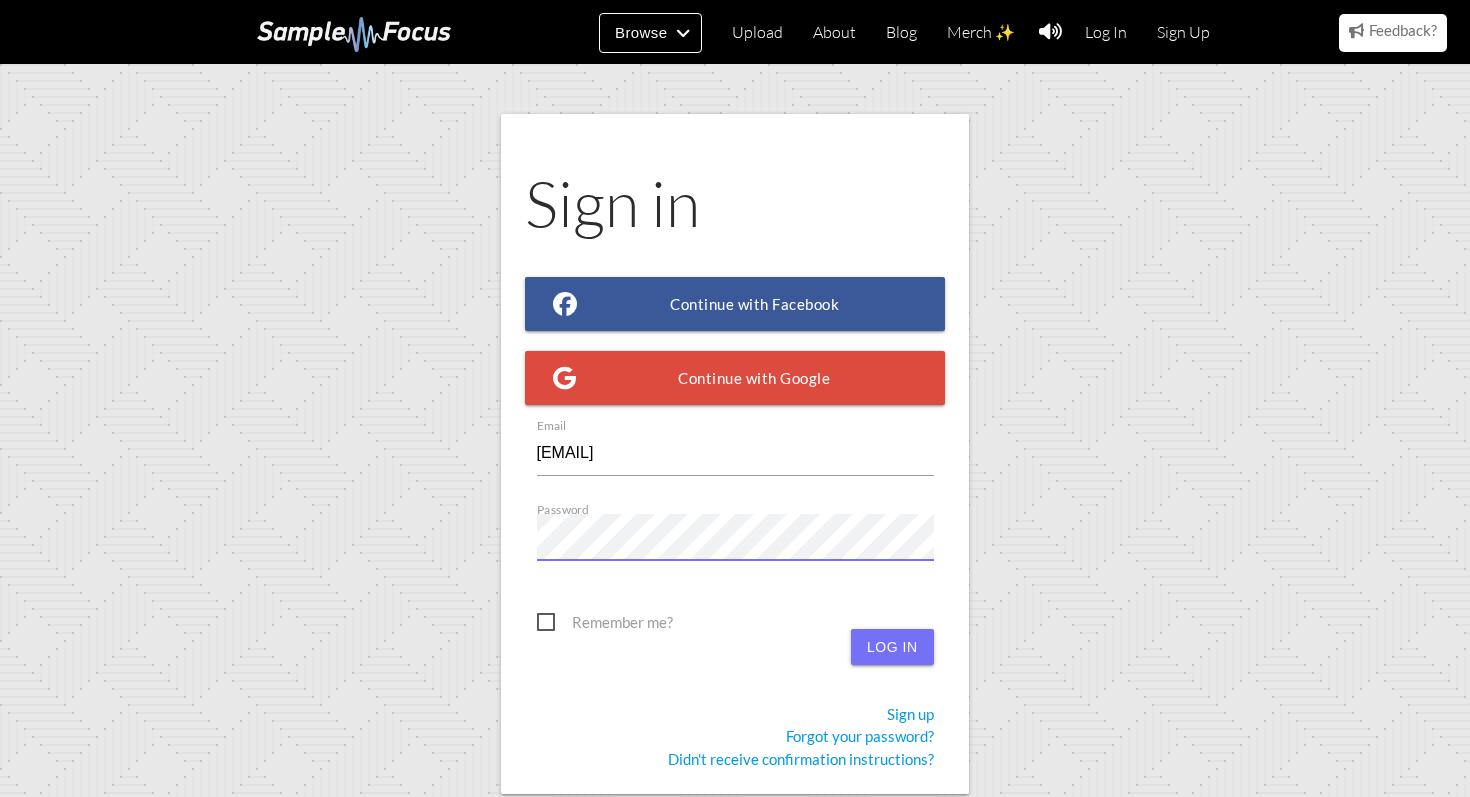 click on "Log in" at bounding box center [892, 647] 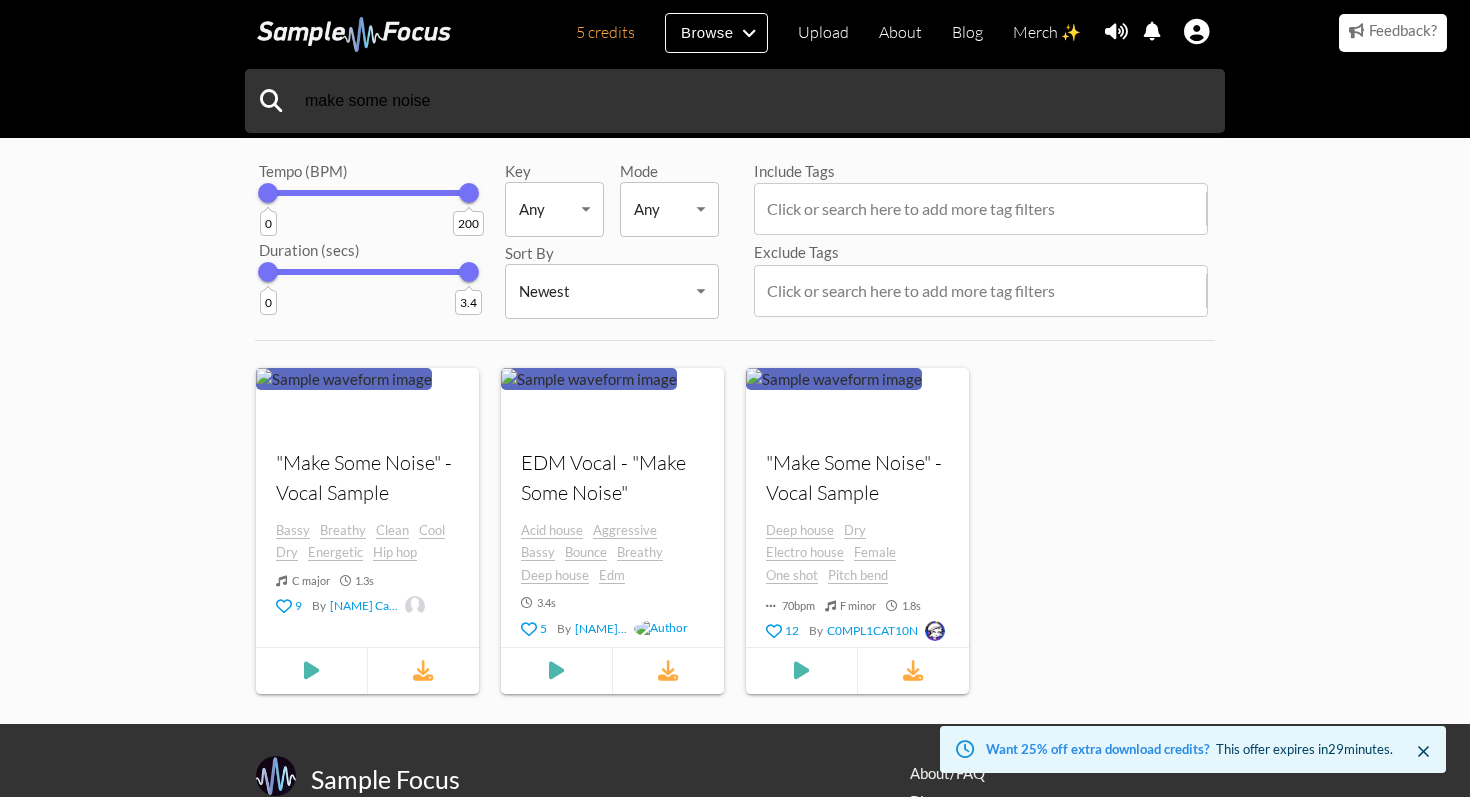 scroll, scrollTop: 92, scrollLeft: 0, axis: vertical 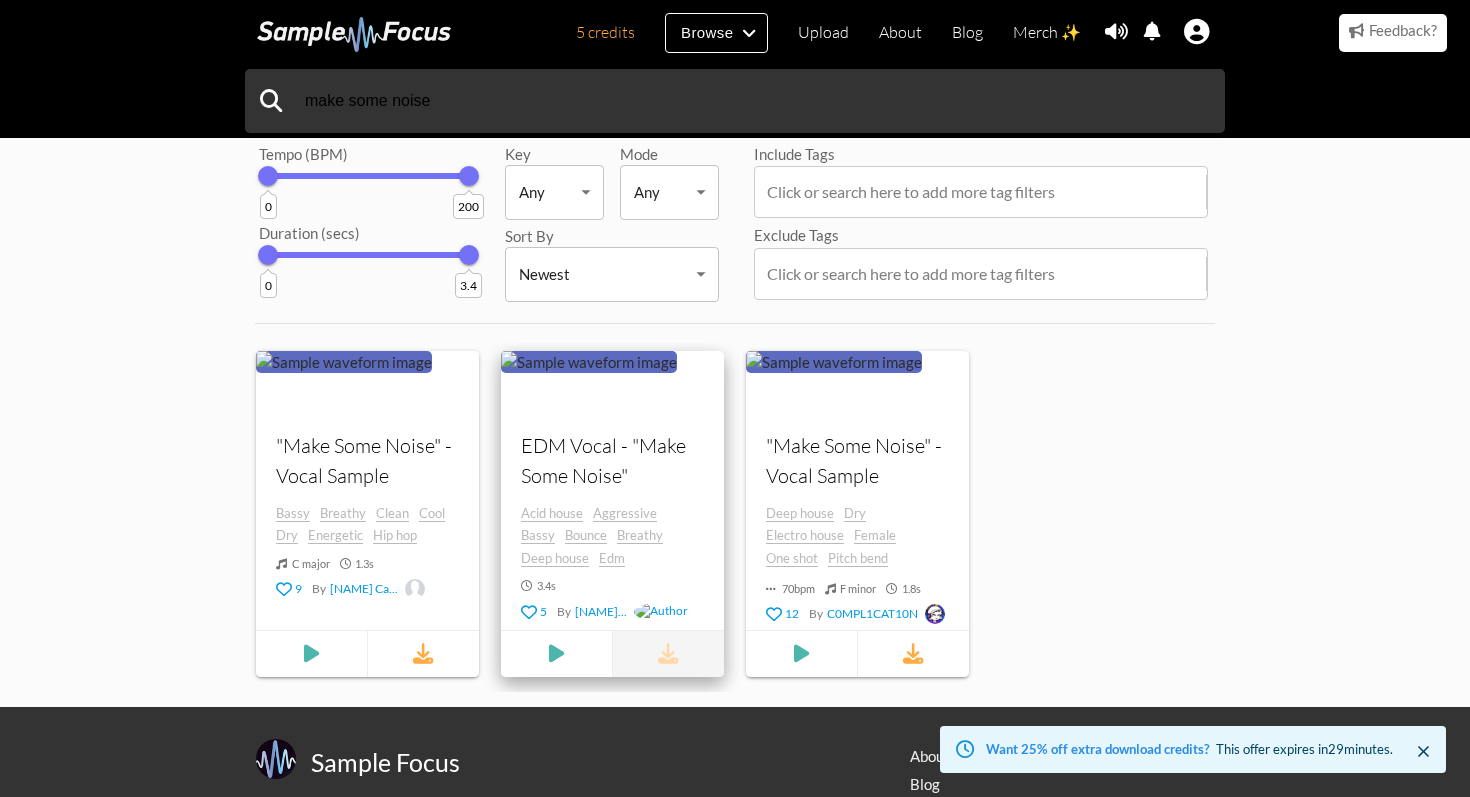 click at bounding box center [668, 653] 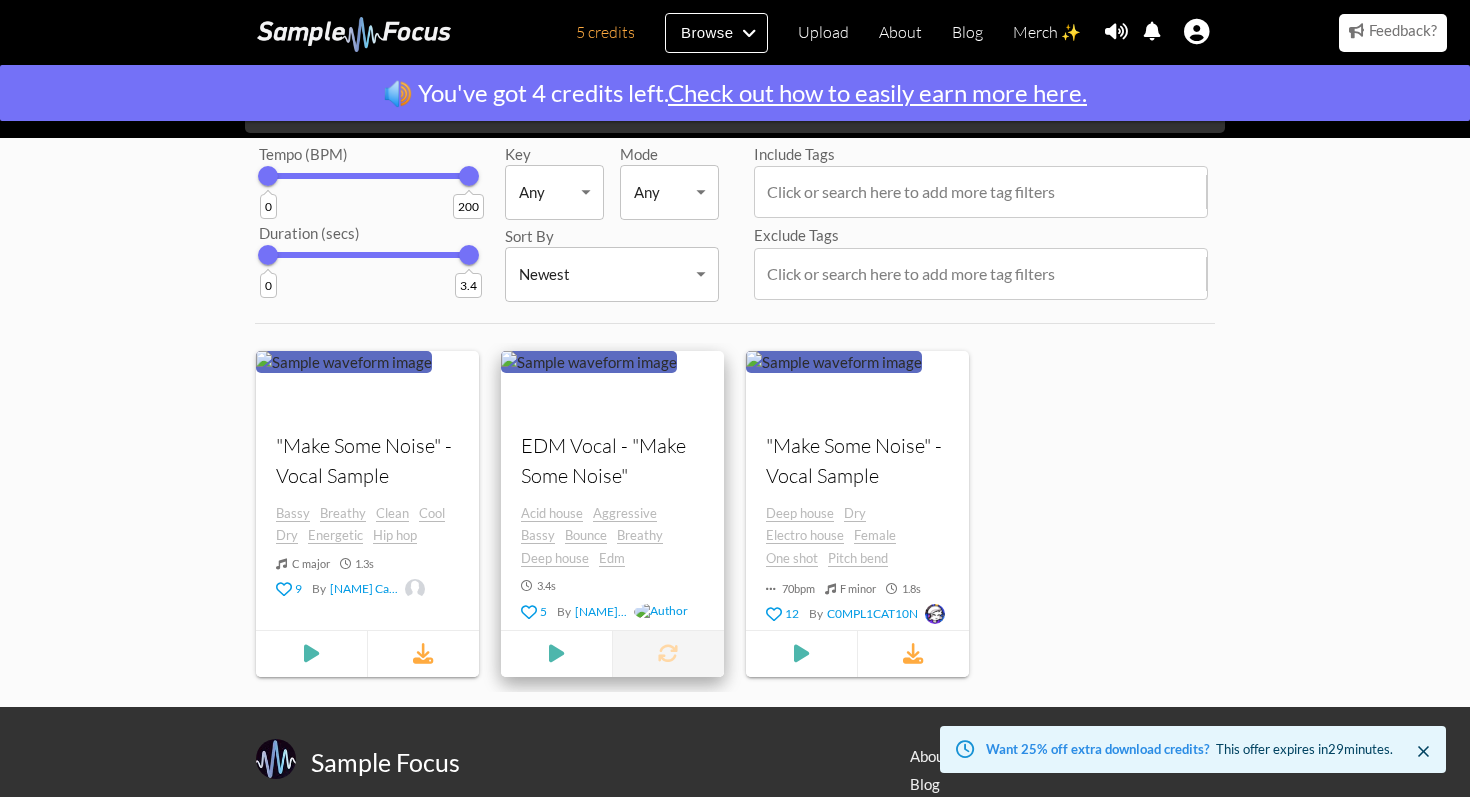 scroll, scrollTop: 0, scrollLeft: 0, axis: both 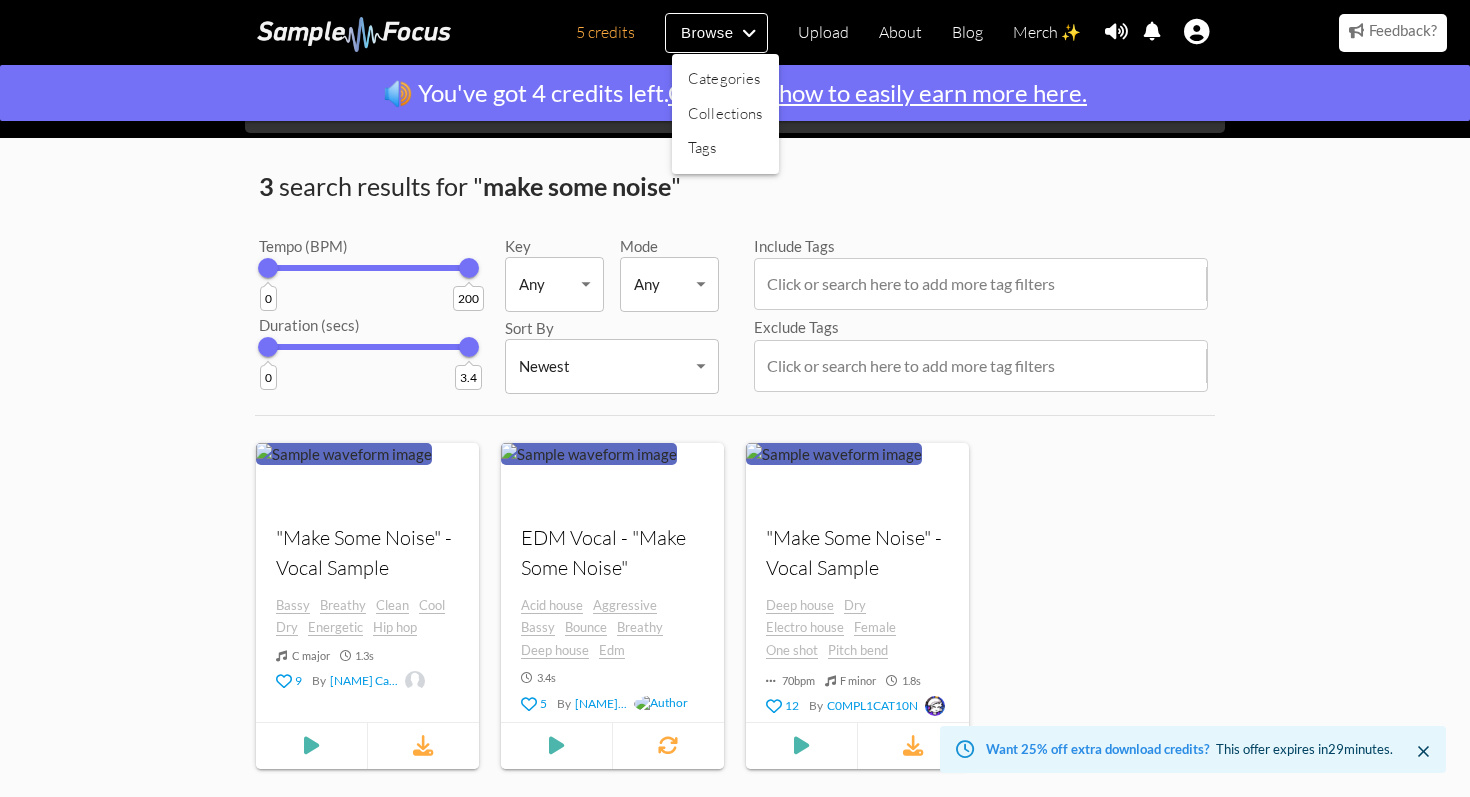 click at bounding box center [735, 398] 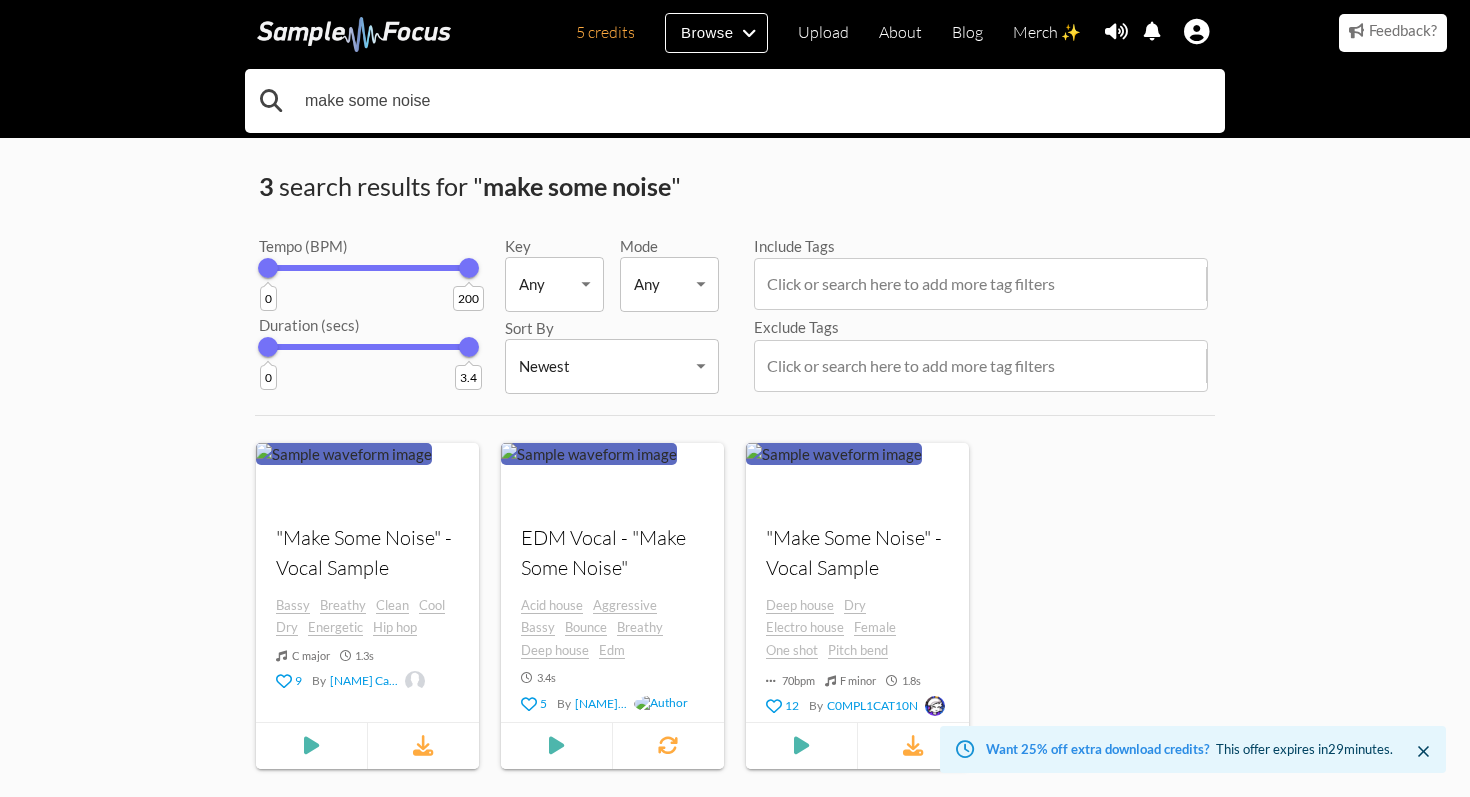 click on "make some noise" at bounding box center [735, 101] 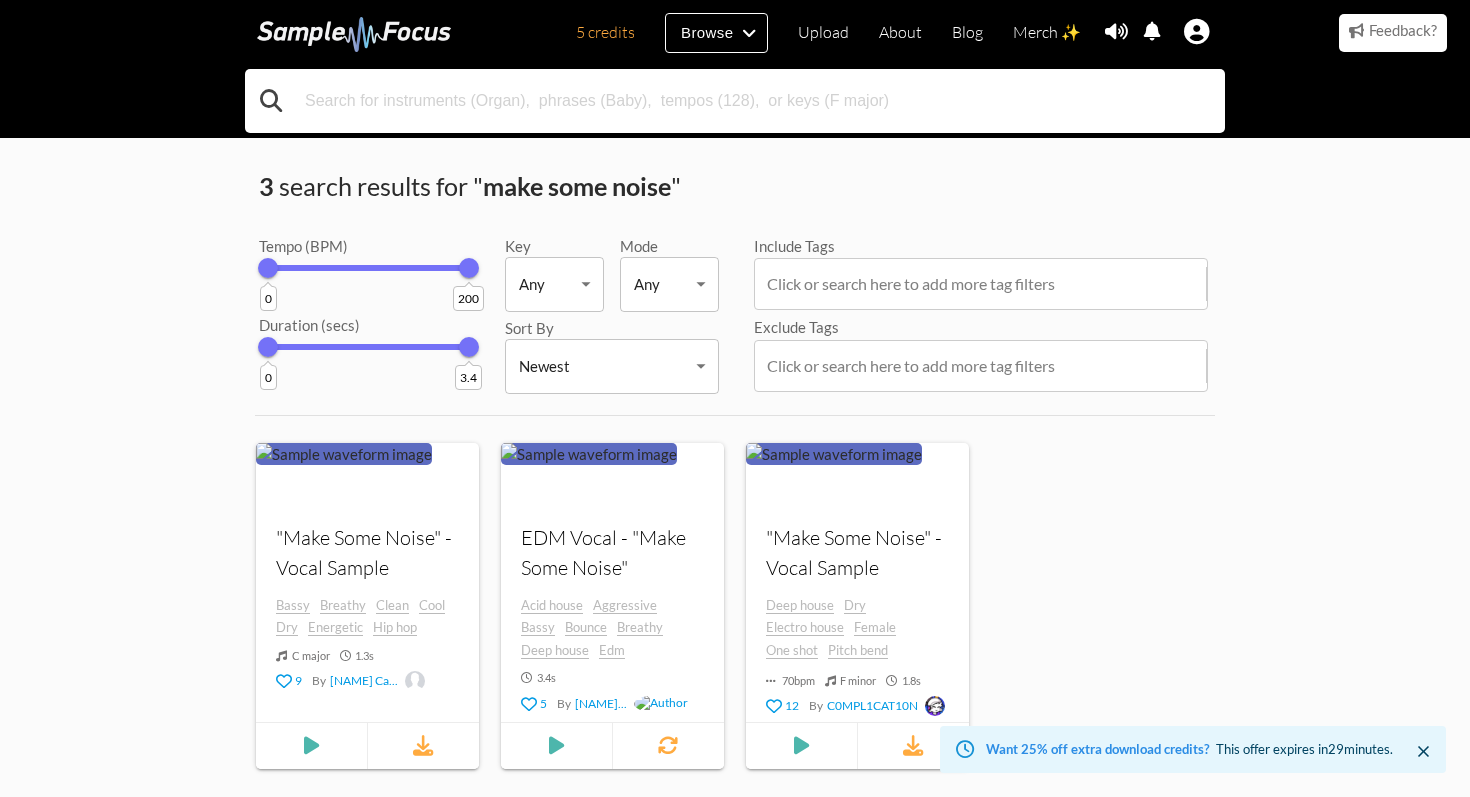 click at bounding box center (735, 101) 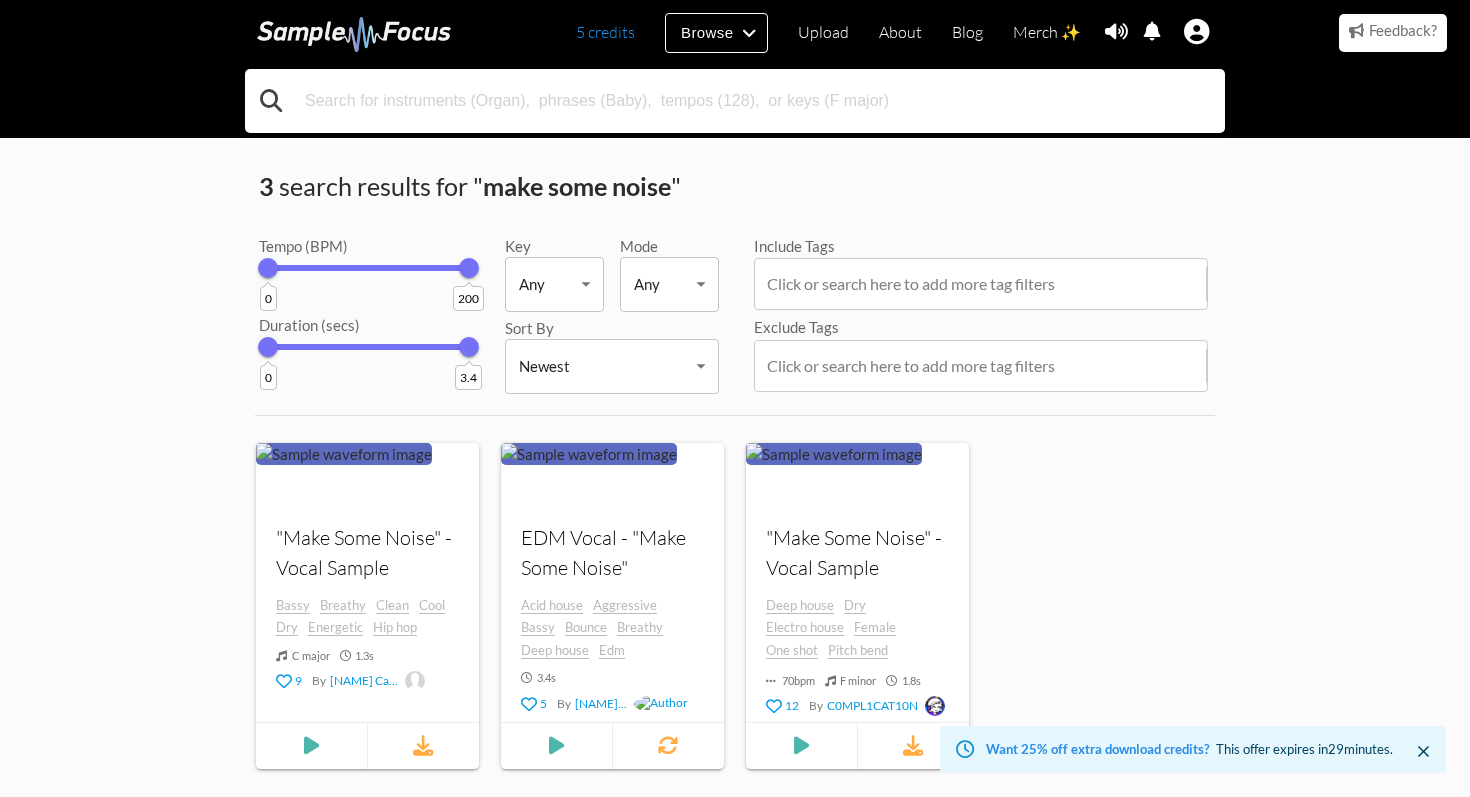 type 